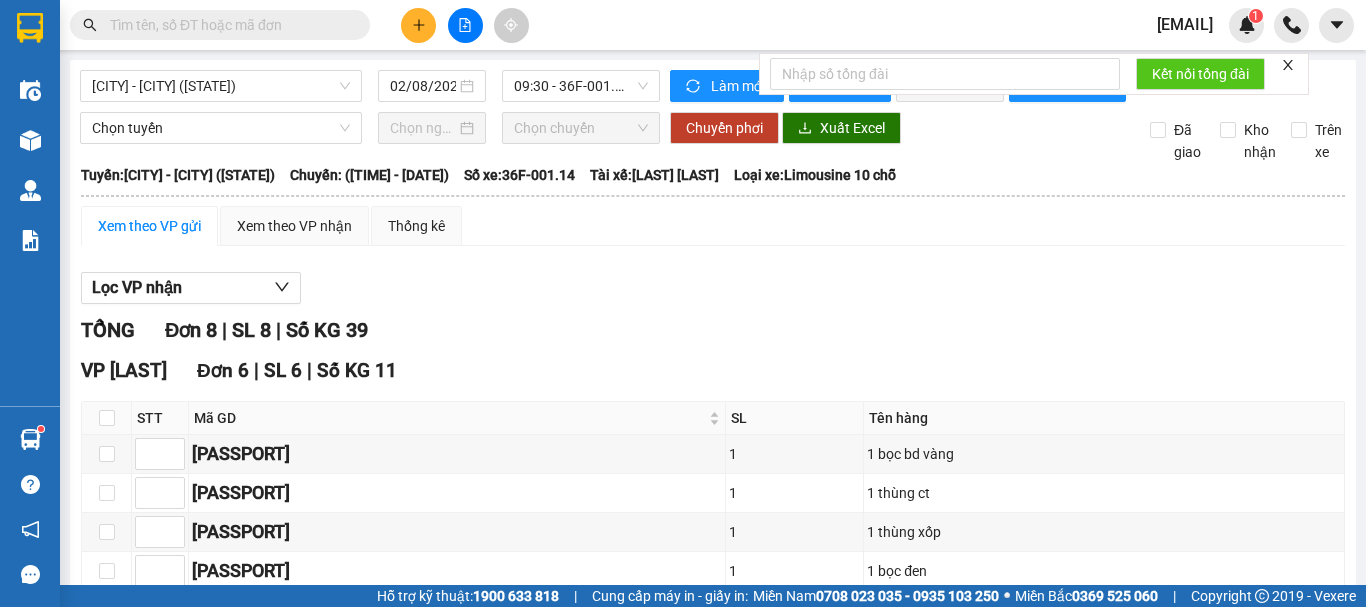 scroll, scrollTop: 0, scrollLeft: 0, axis: both 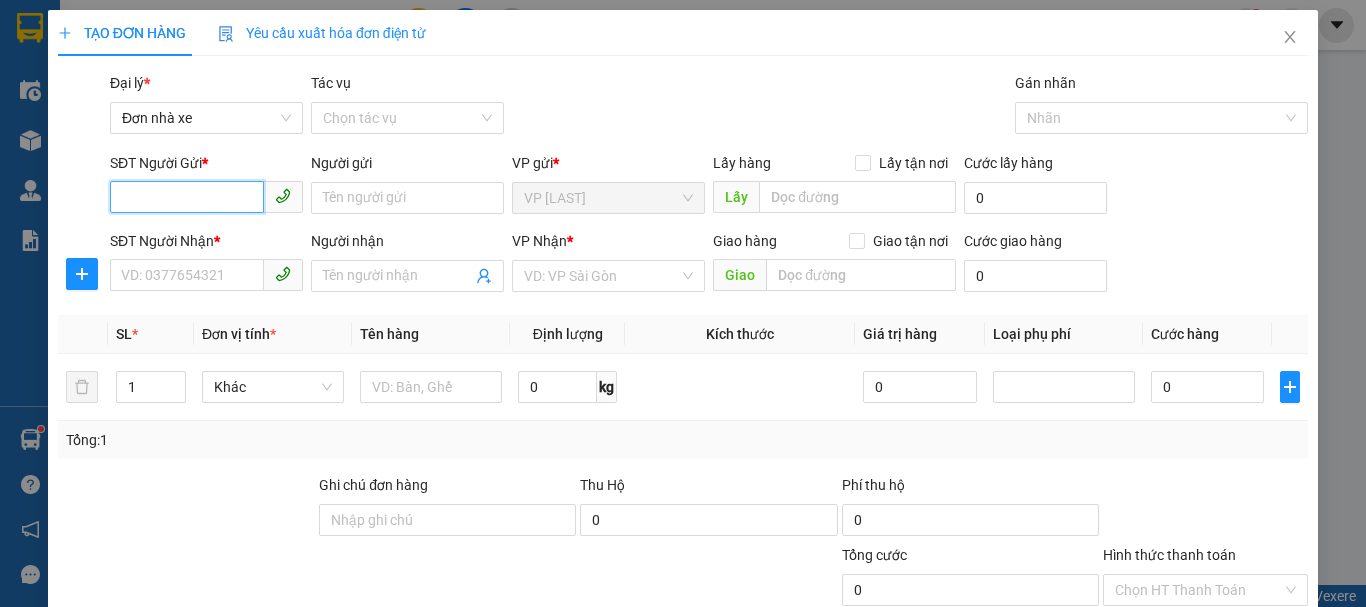 click on "SĐT Người Gửi  *" at bounding box center [187, 197] 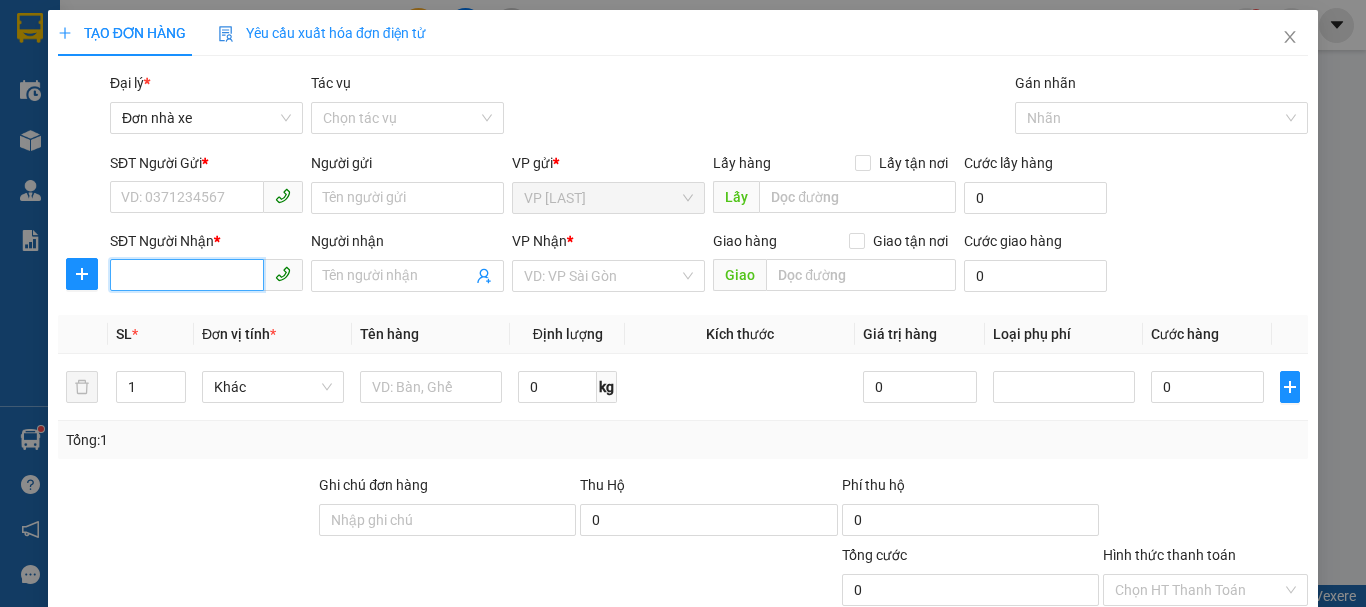 drag, startPoint x: 169, startPoint y: 269, endPoint x: 238, endPoint y: 232, distance: 78.29432 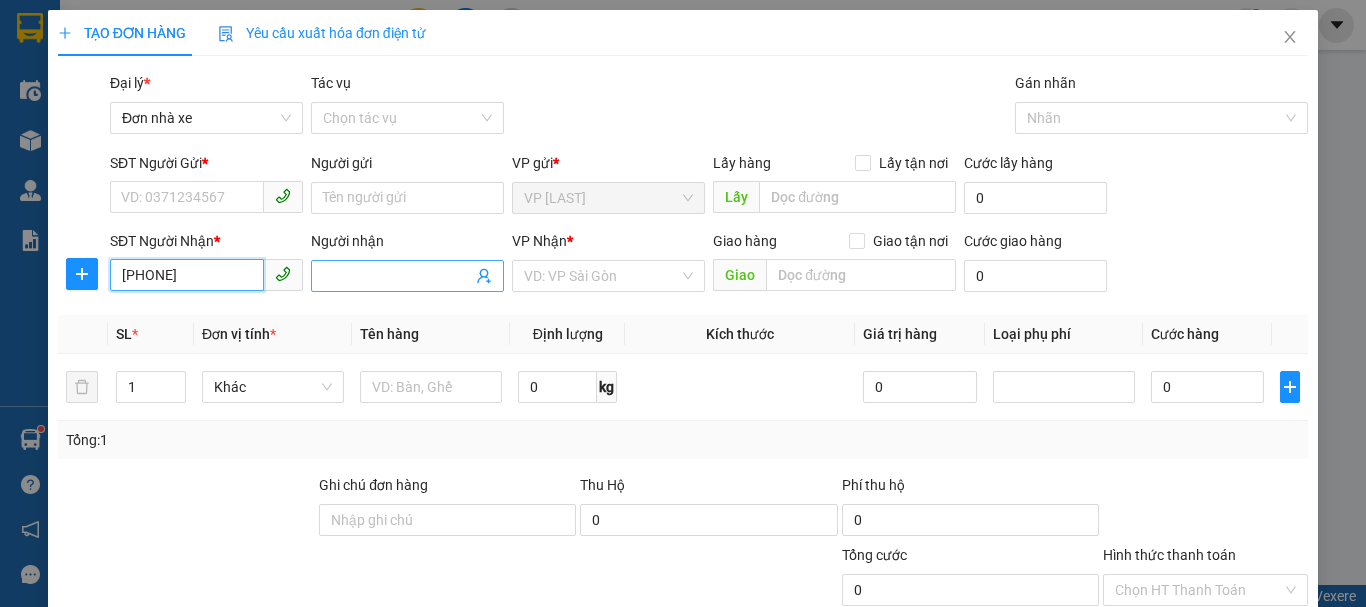 type on "[PHONE]" 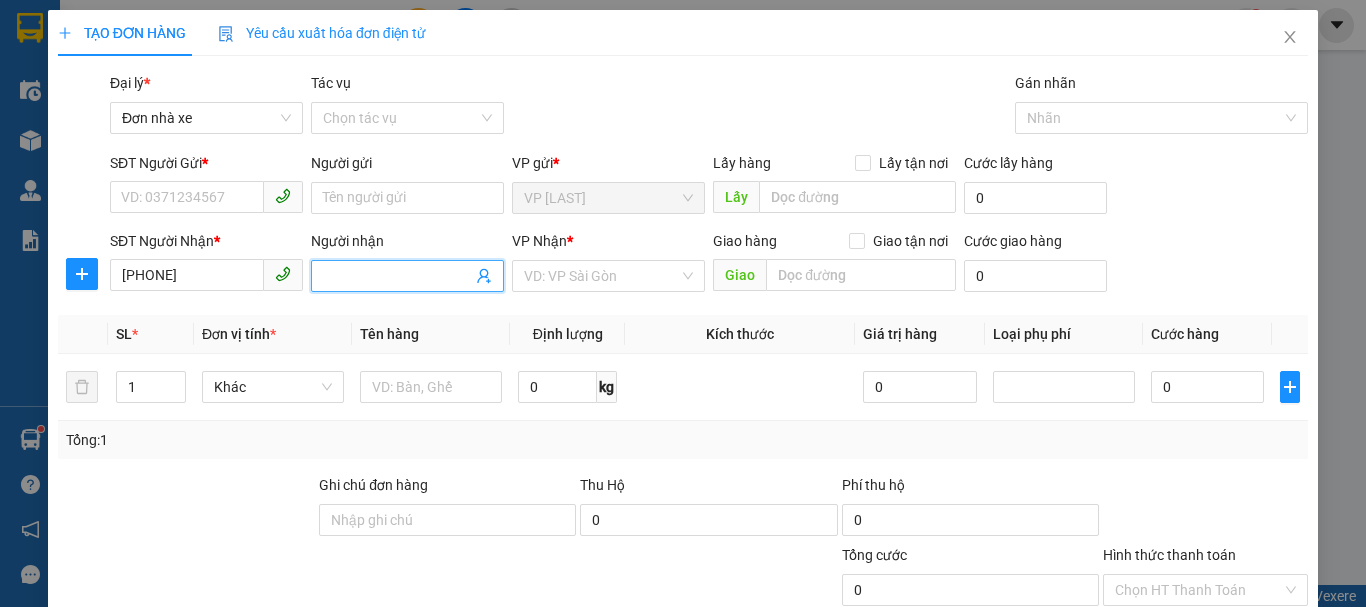 click on "Người nhận" at bounding box center (397, 276) 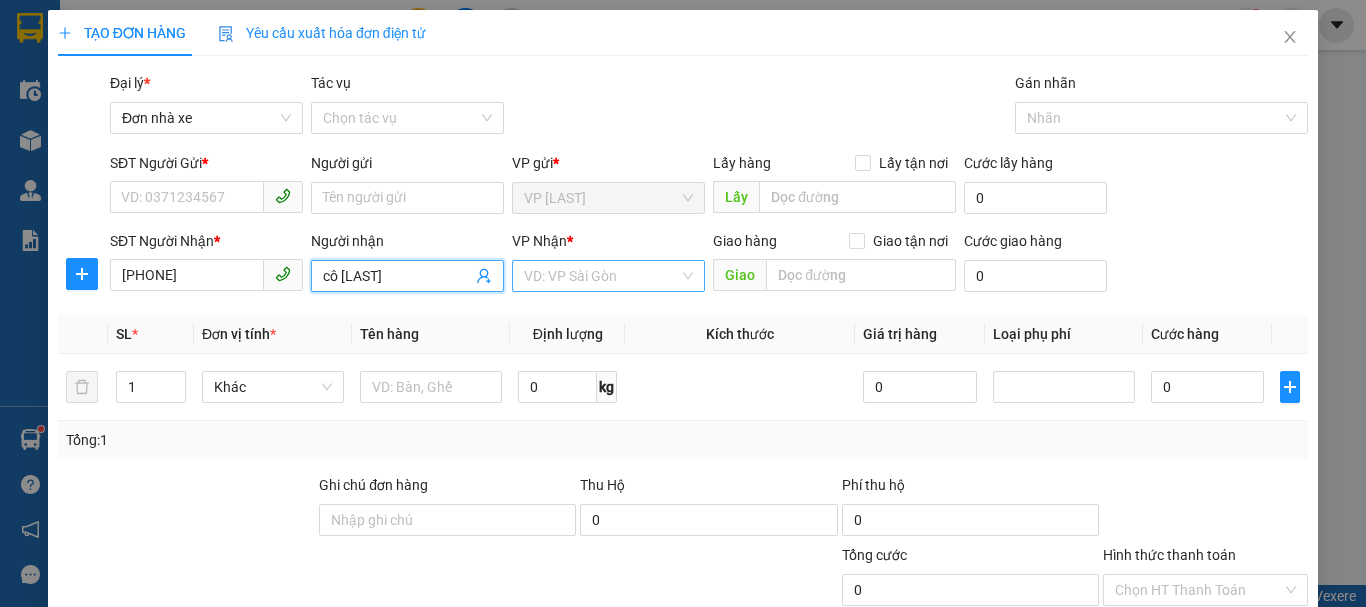 type on "cô [LAST]" 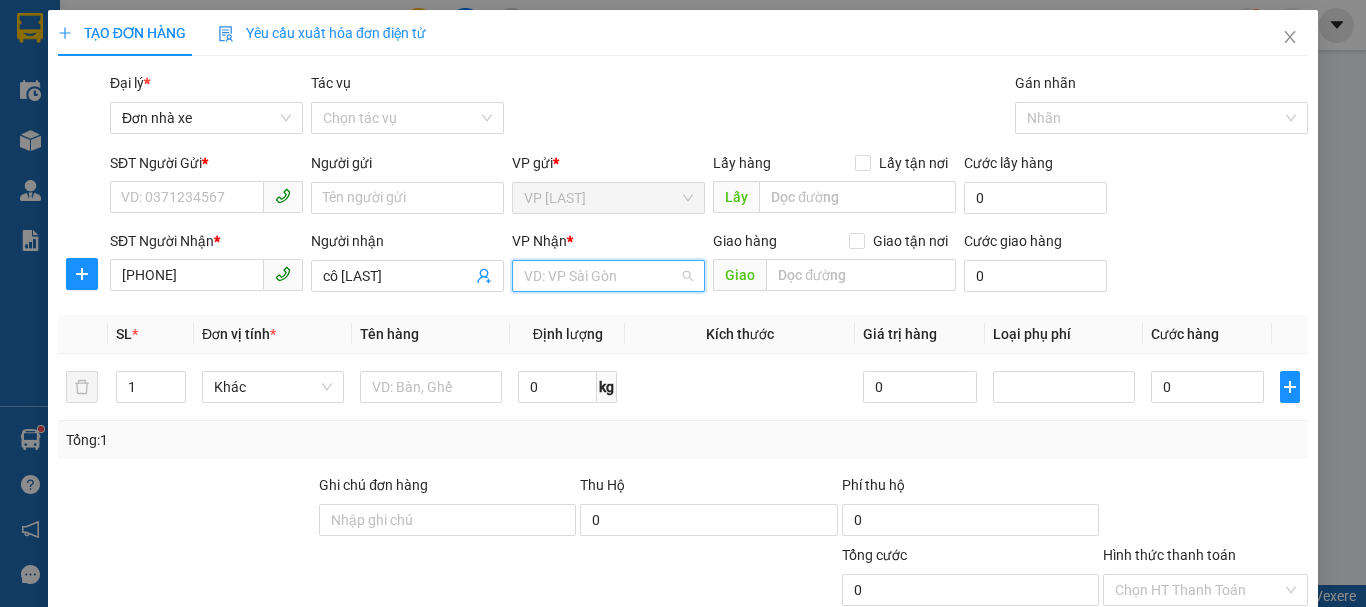 click at bounding box center [601, 276] 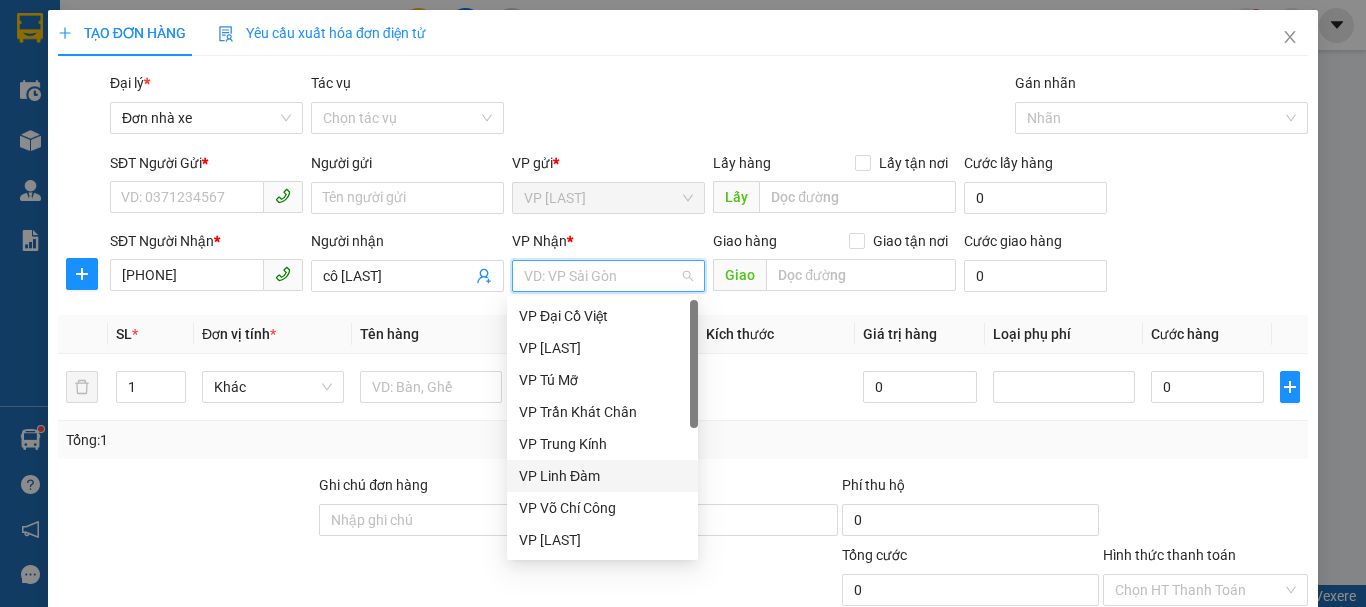 scroll, scrollTop: 96, scrollLeft: 0, axis: vertical 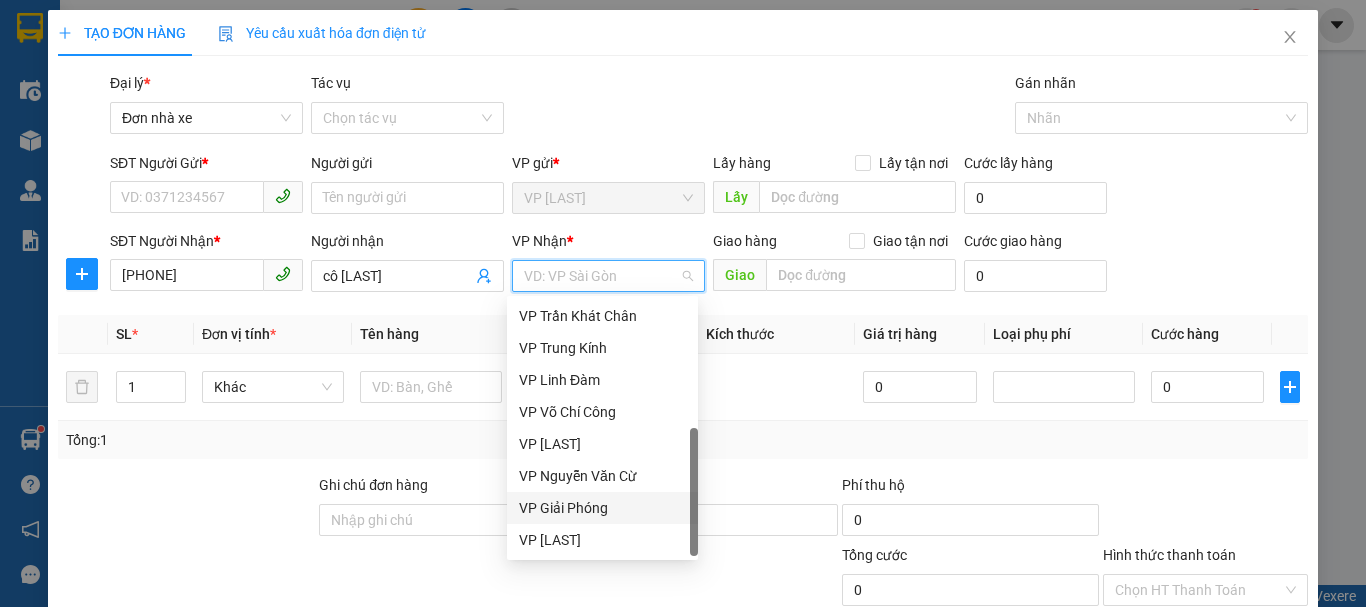 click on "VP Giải Phóng" at bounding box center [602, 508] 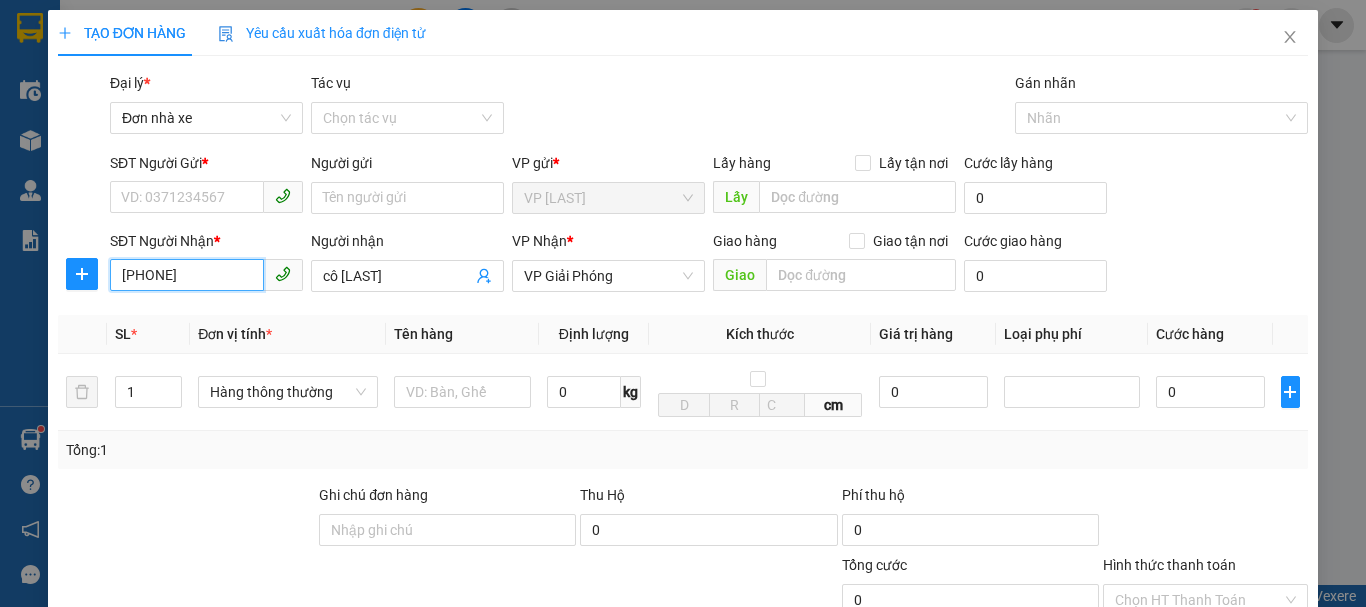click on "[PHONE]" at bounding box center [187, 275] 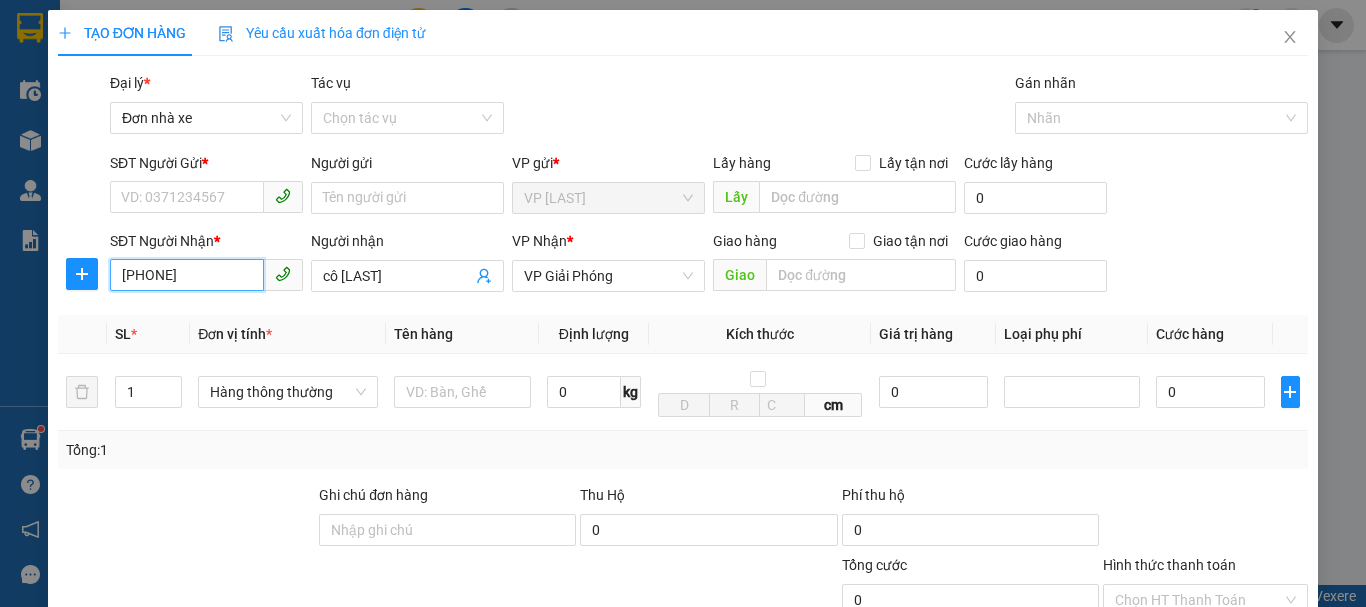 type on "[PHONE]" 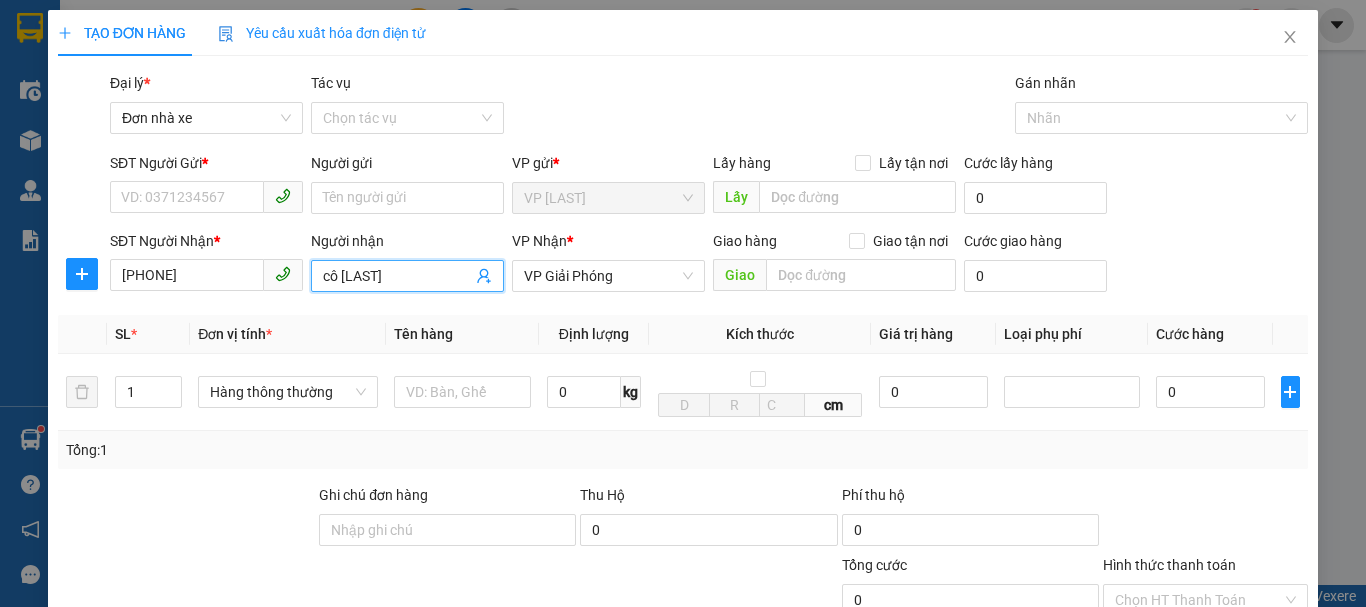 click on "cô [LAST]" at bounding box center (397, 276) 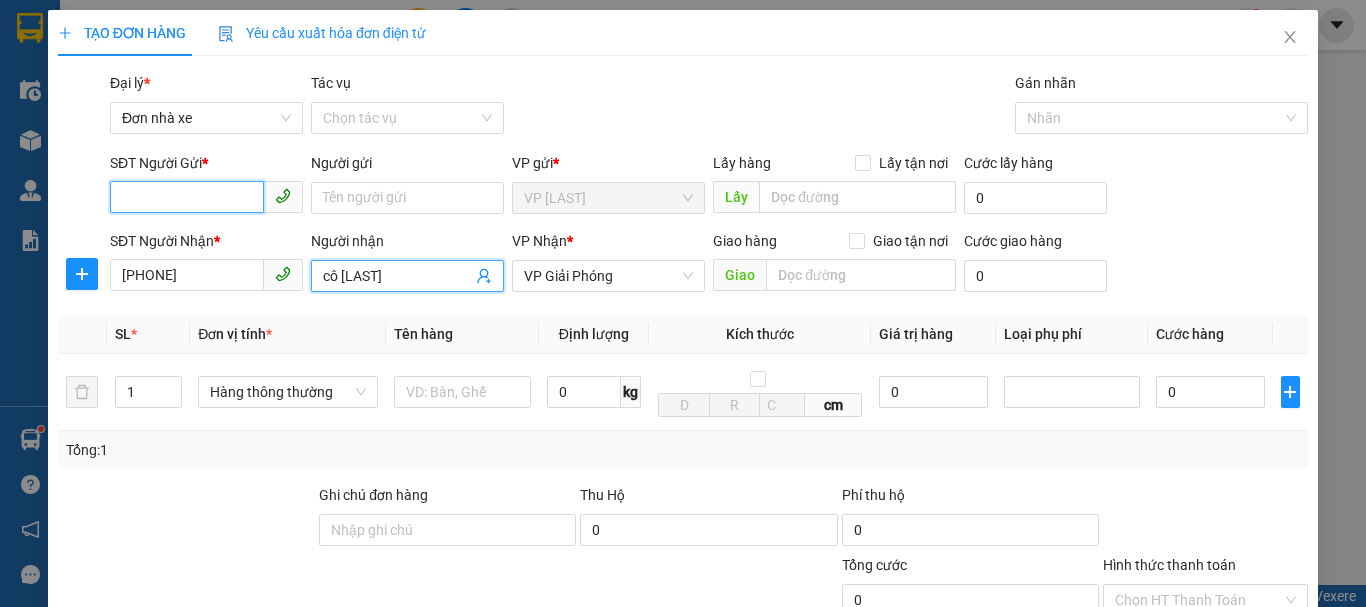 click on "SĐT Người Gửi  *" at bounding box center (187, 197) 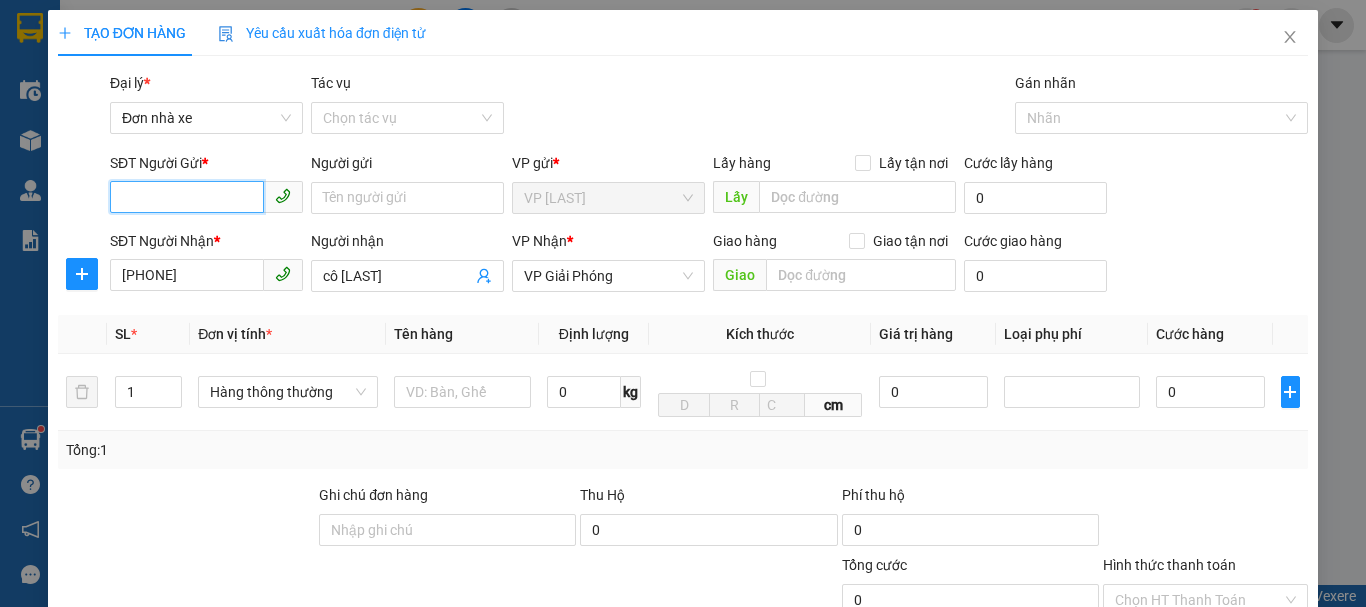click on "SĐT Người Gửi  *" at bounding box center [187, 197] 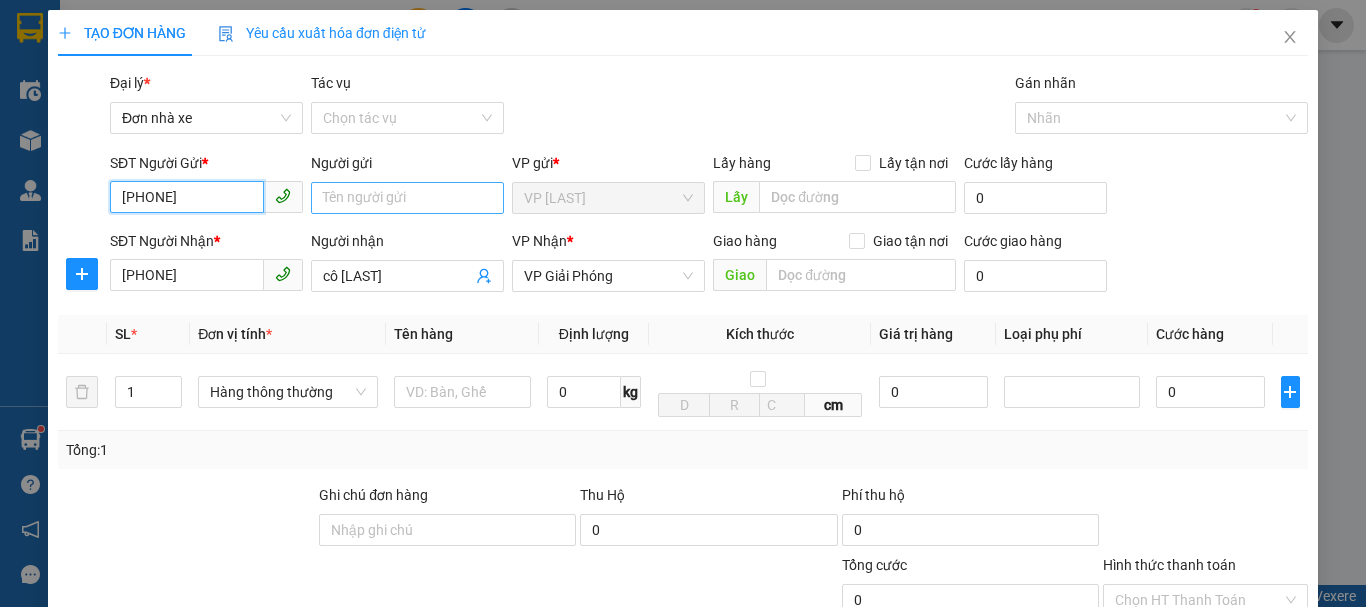type on "[PHONE]" 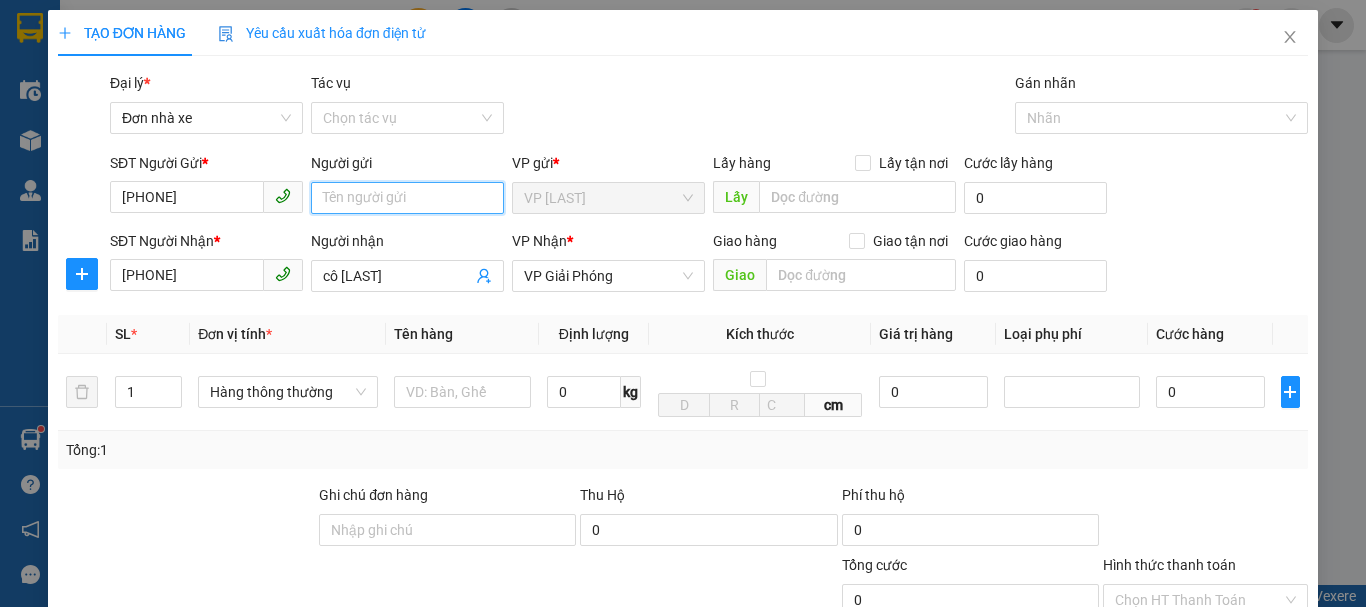 click on "Người gửi" at bounding box center (407, 198) 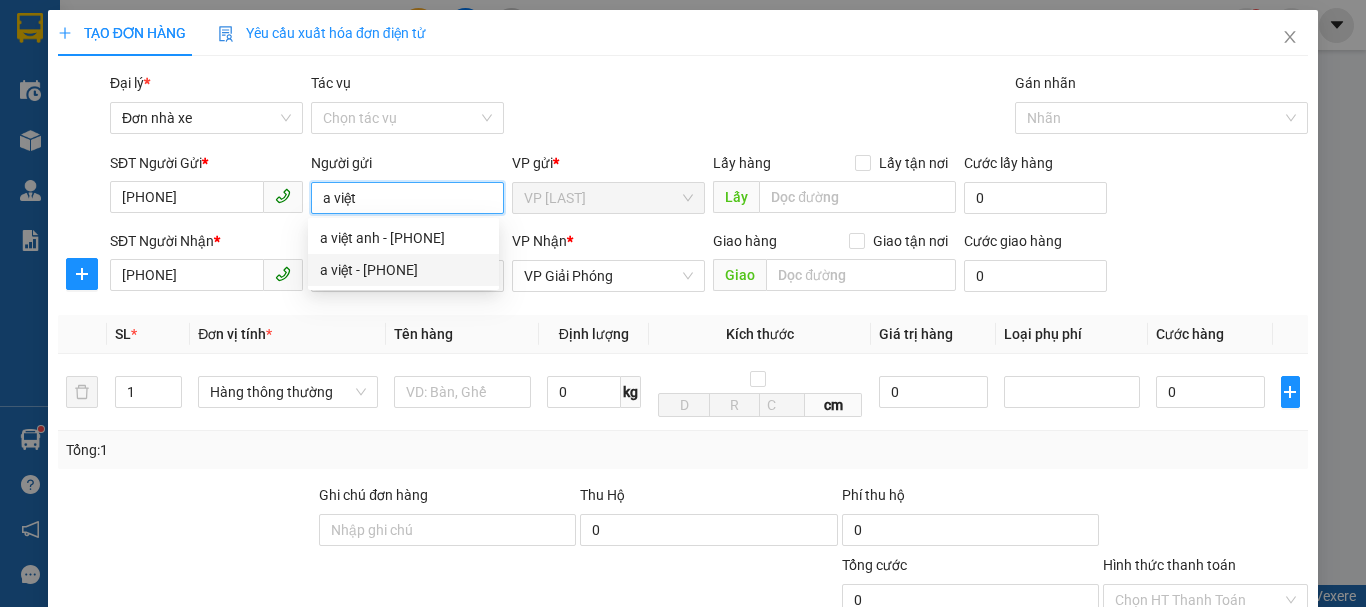 type on "a việt" 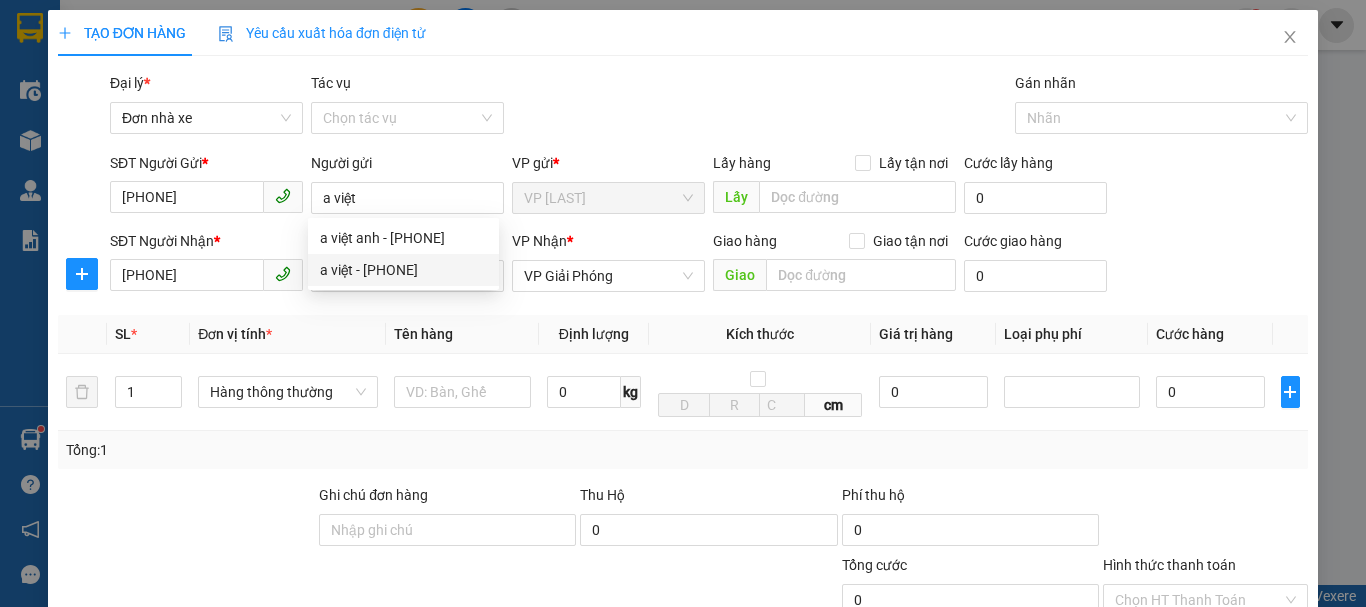 click on "Đơn vị tính  *" at bounding box center [288, 334] 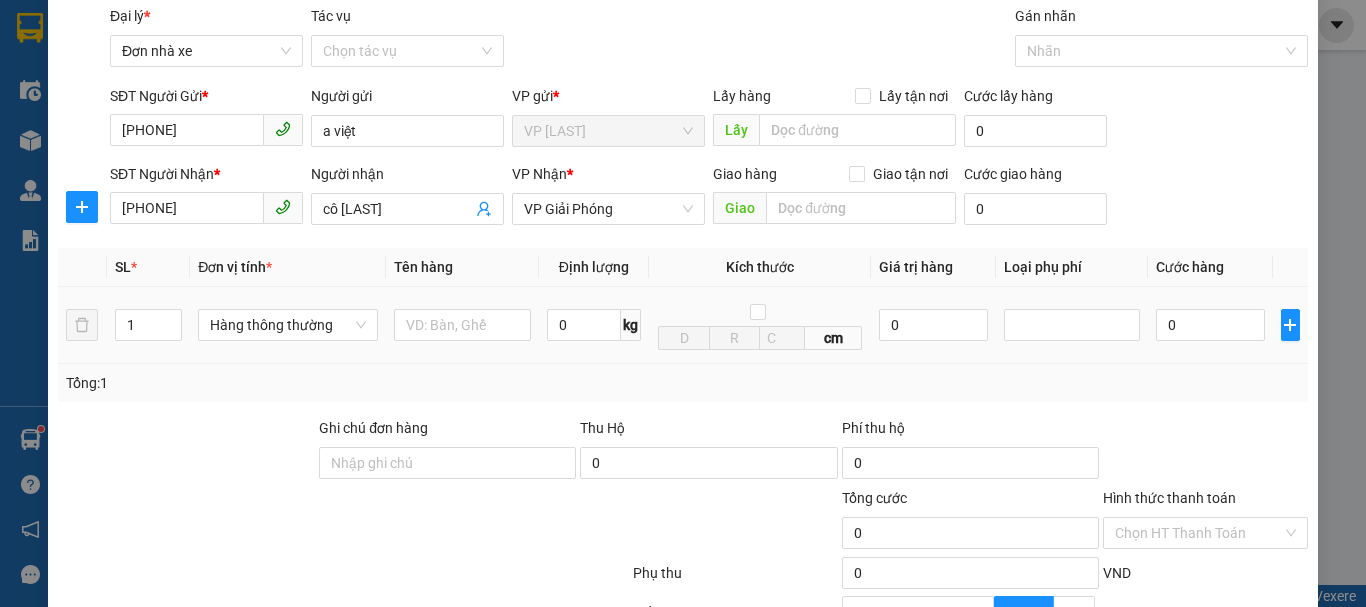 scroll, scrollTop: 100, scrollLeft: 0, axis: vertical 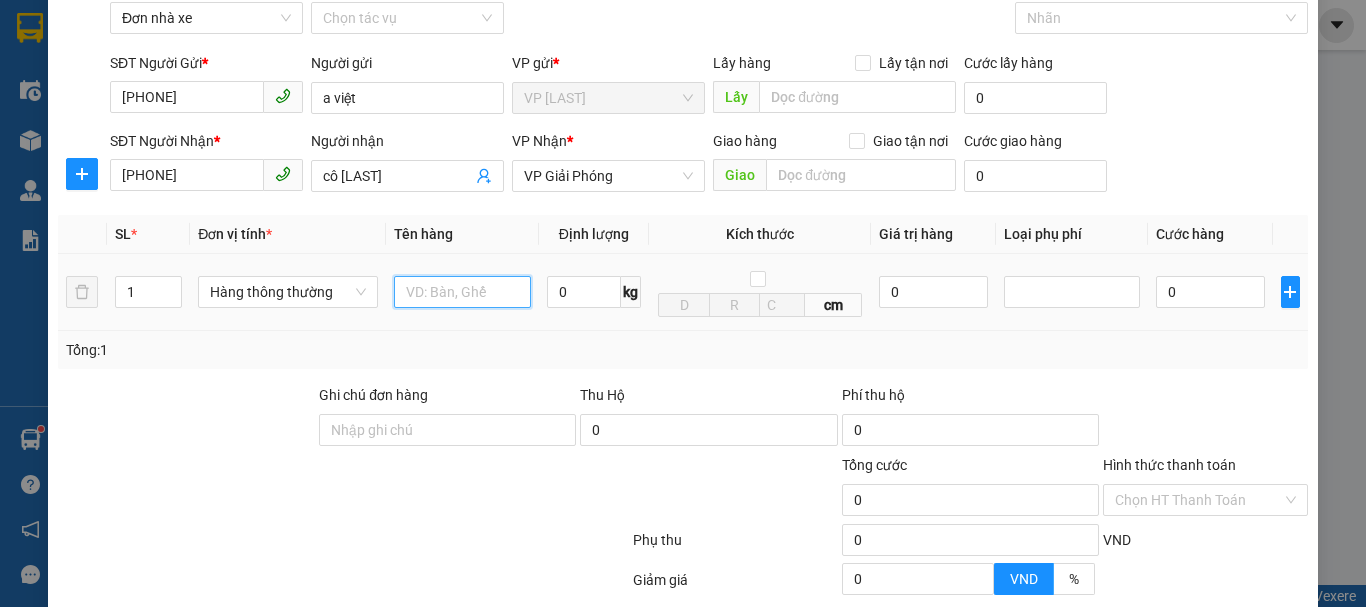 click at bounding box center [462, 292] 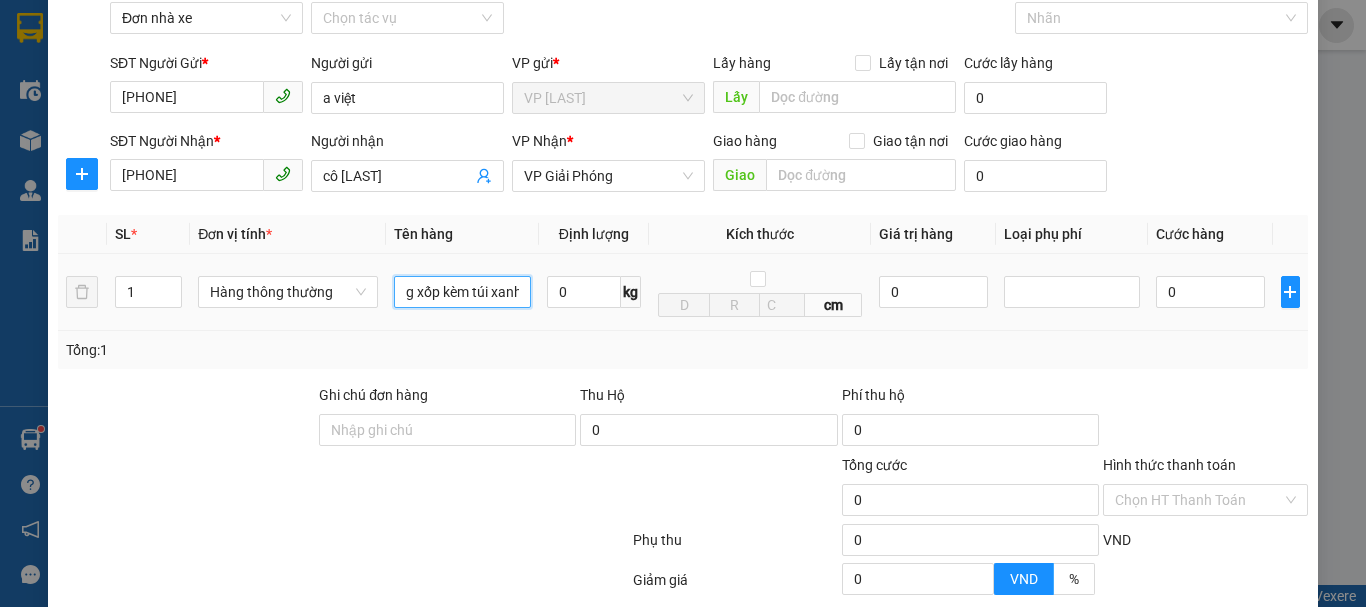 scroll, scrollTop: 0, scrollLeft: 37, axis: horizontal 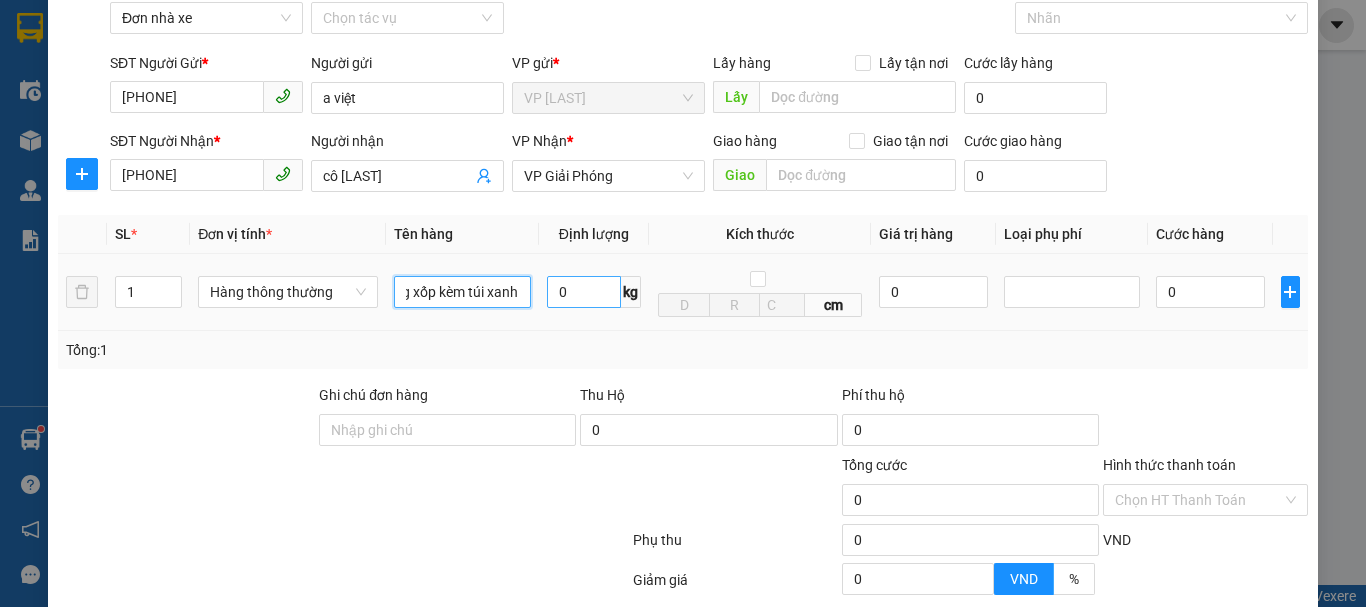 type on "thùng xốp kèm túi xanh" 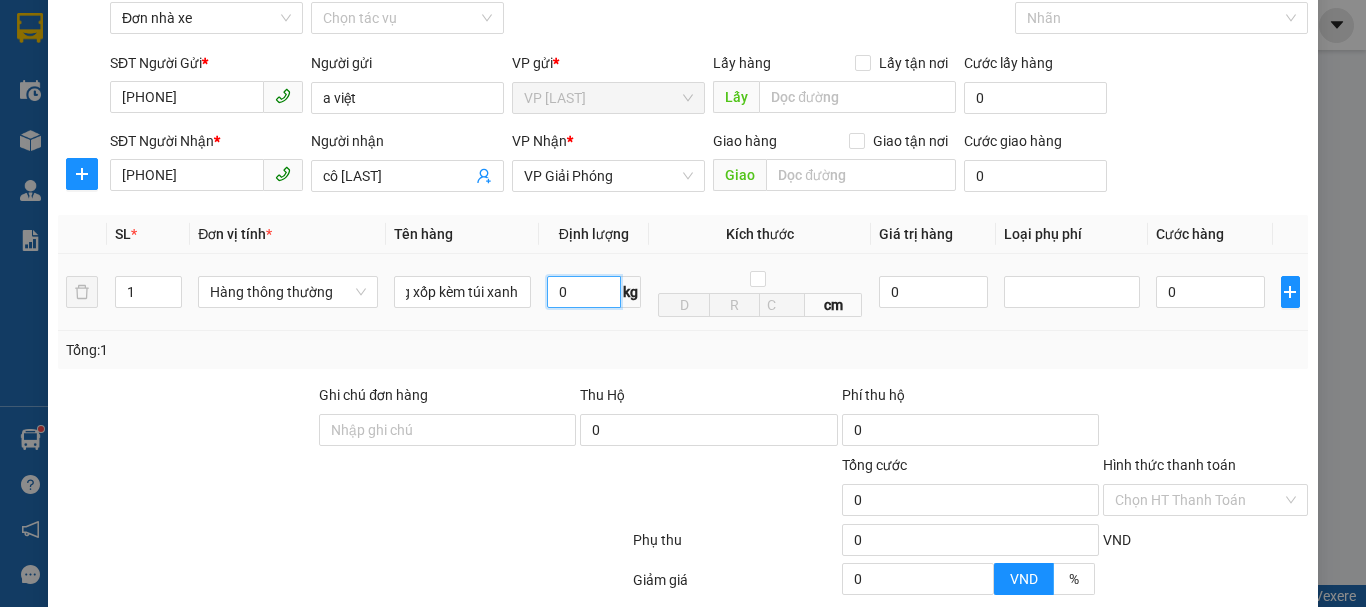 click on "0" at bounding box center [584, 292] 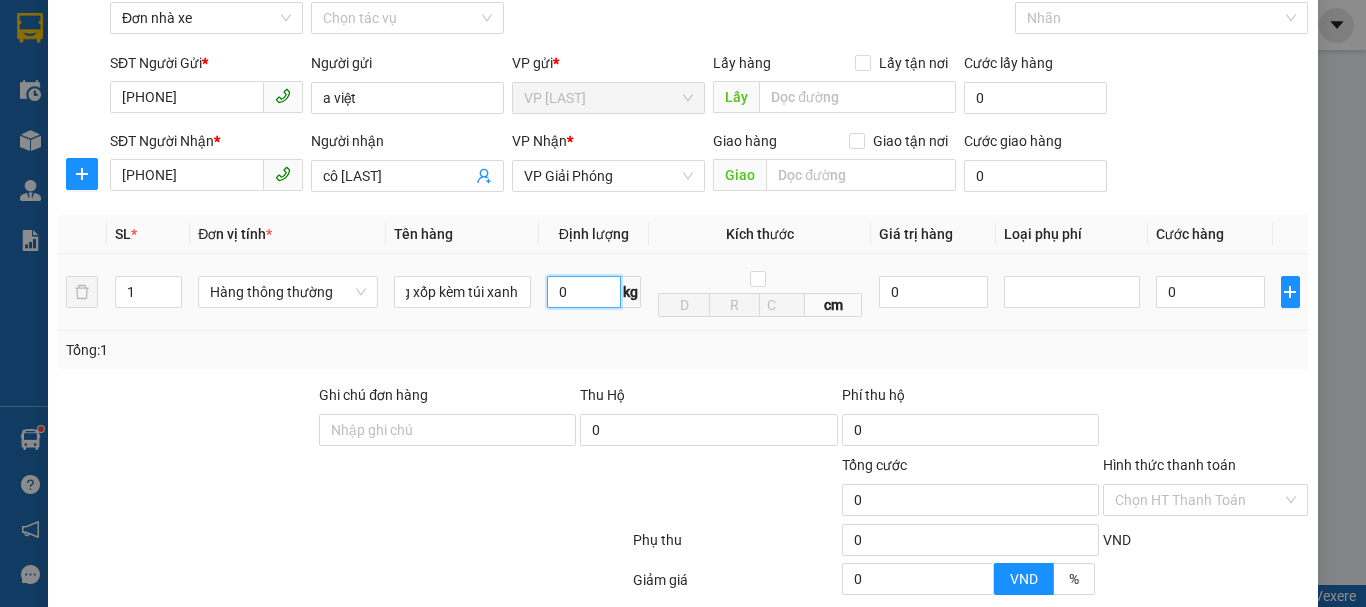 scroll, scrollTop: 0, scrollLeft: 0, axis: both 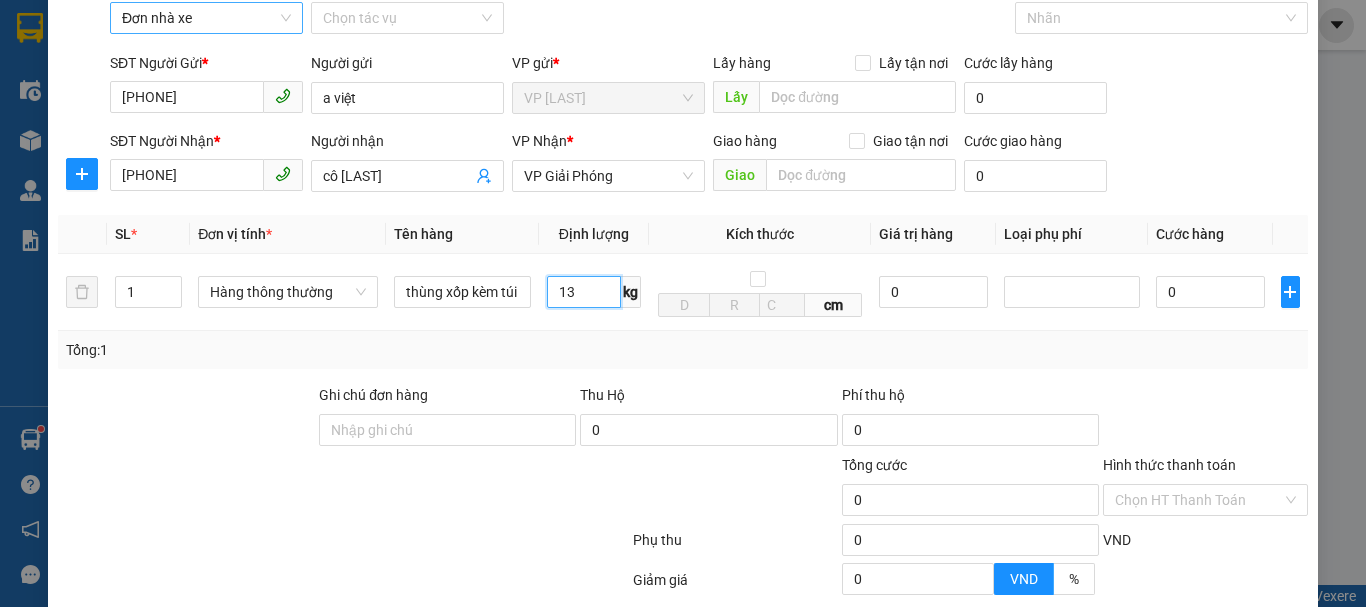 type on "13" 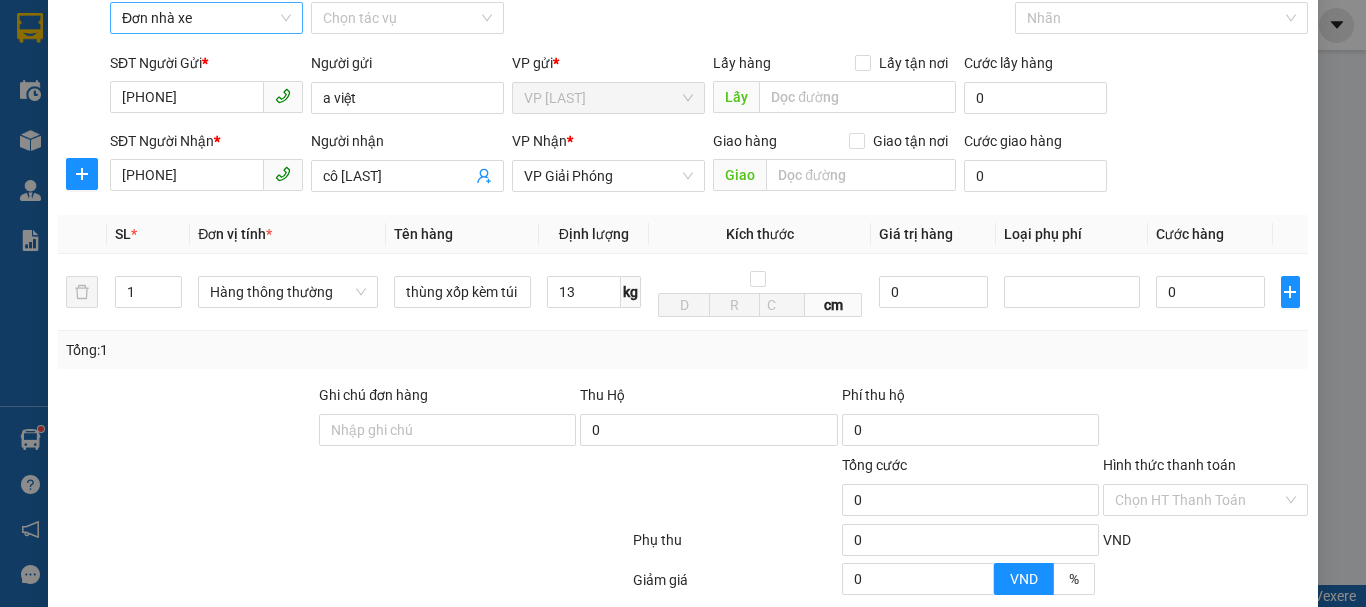 type on "40.000" 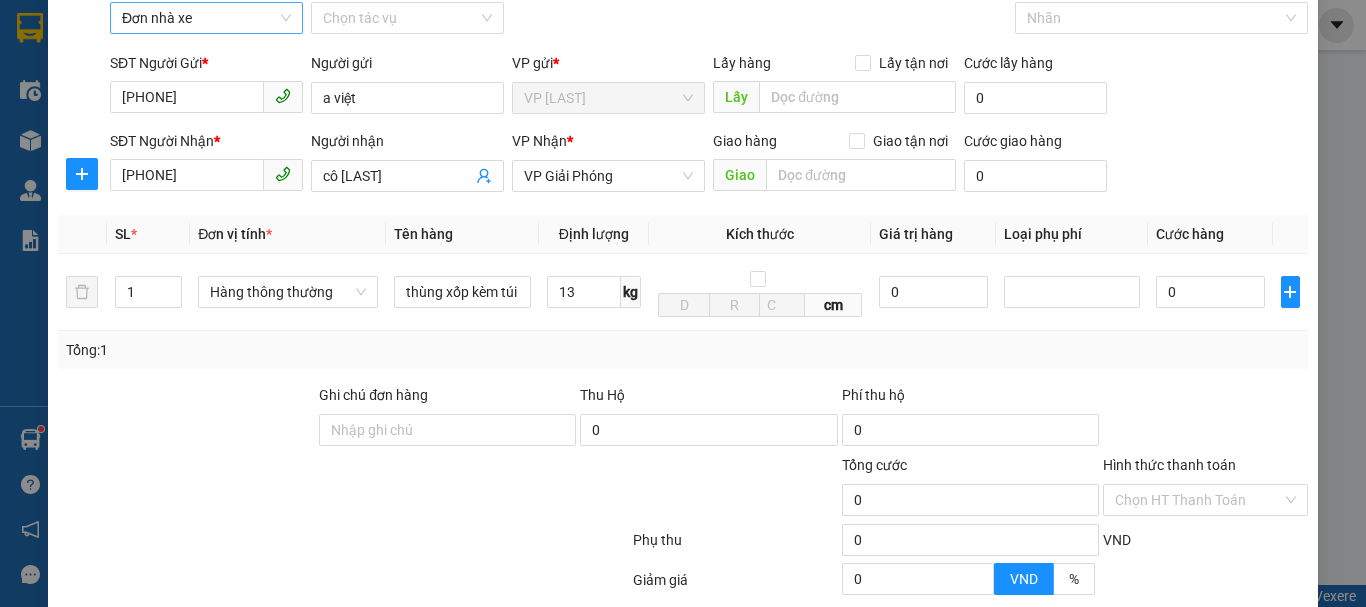 type on "40.000" 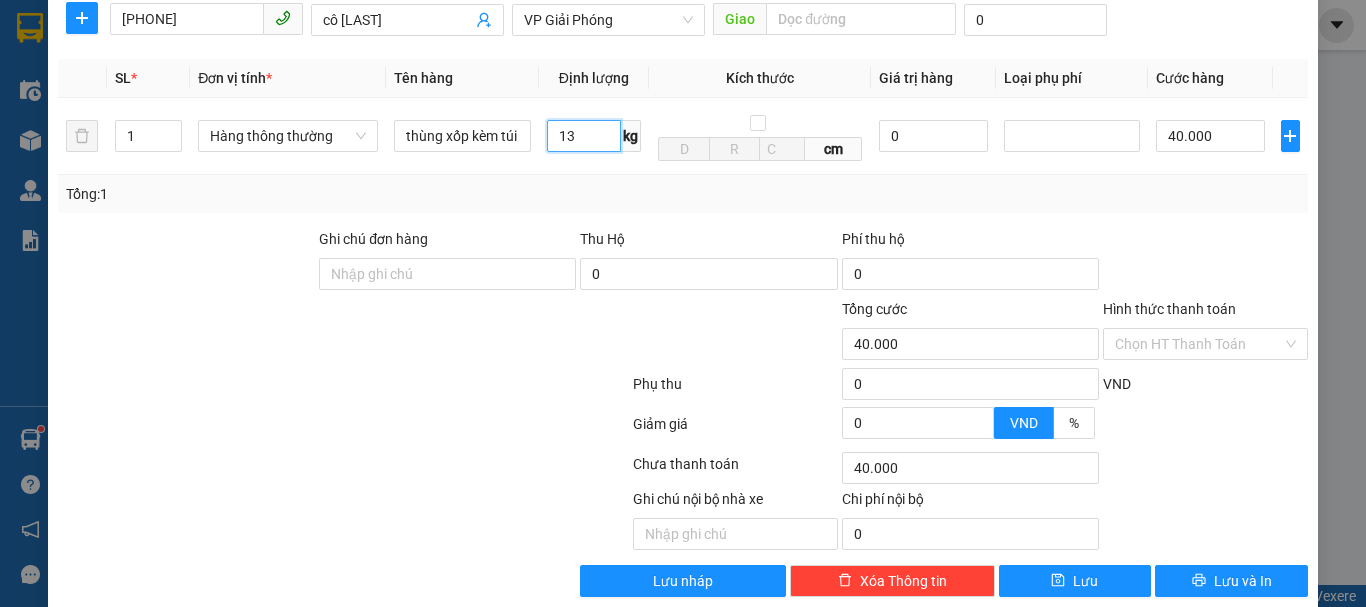 scroll, scrollTop: 286, scrollLeft: 0, axis: vertical 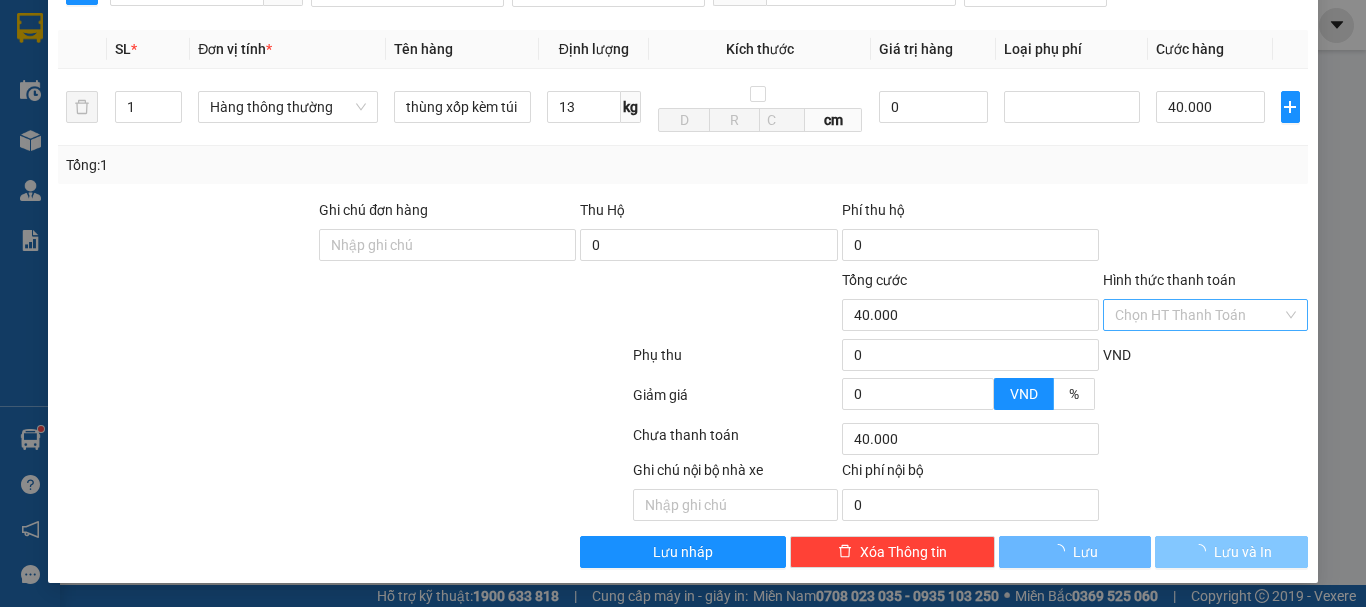 drag, startPoint x: 1225, startPoint y: 549, endPoint x: 1168, endPoint y: 314, distance: 241.81398 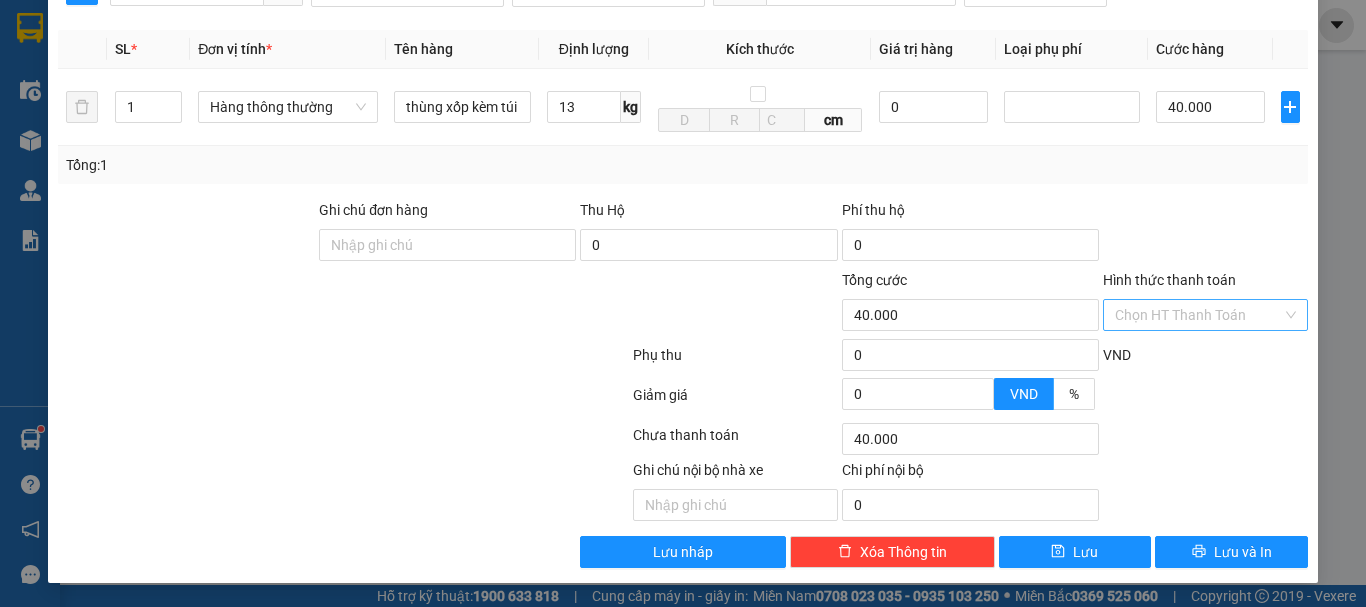 click on "Hình thức thanh toán" at bounding box center (1198, 315) 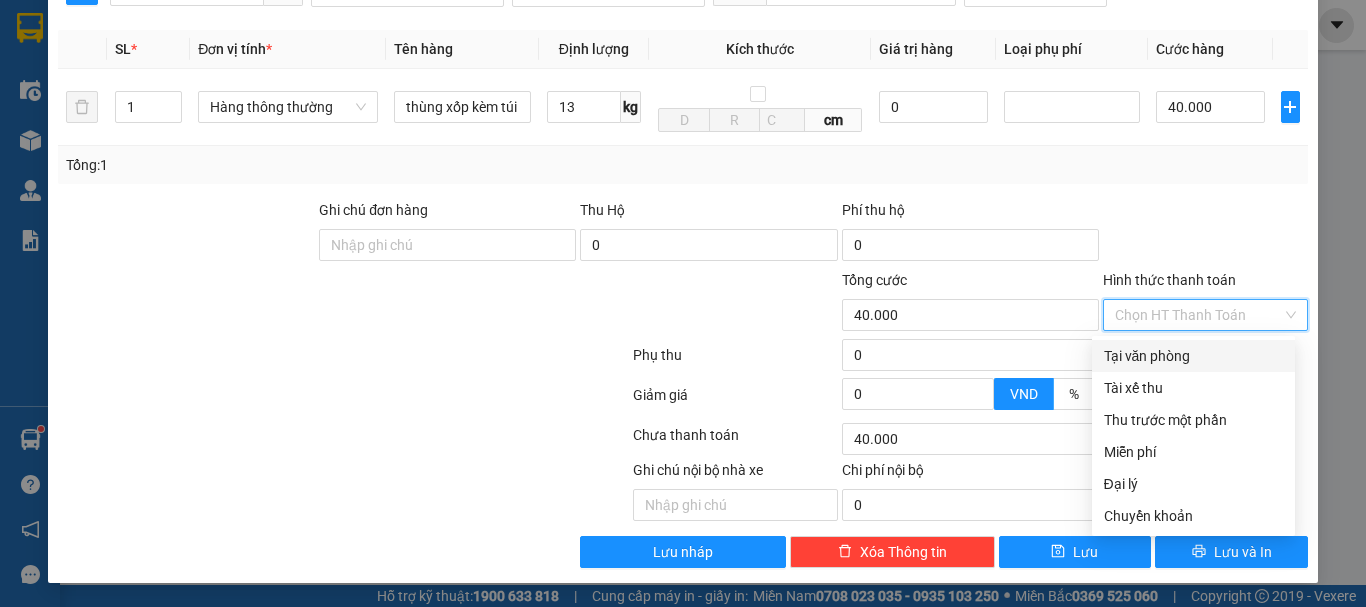 click on "Tại văn phòng" at bounding box center [1193, 356] 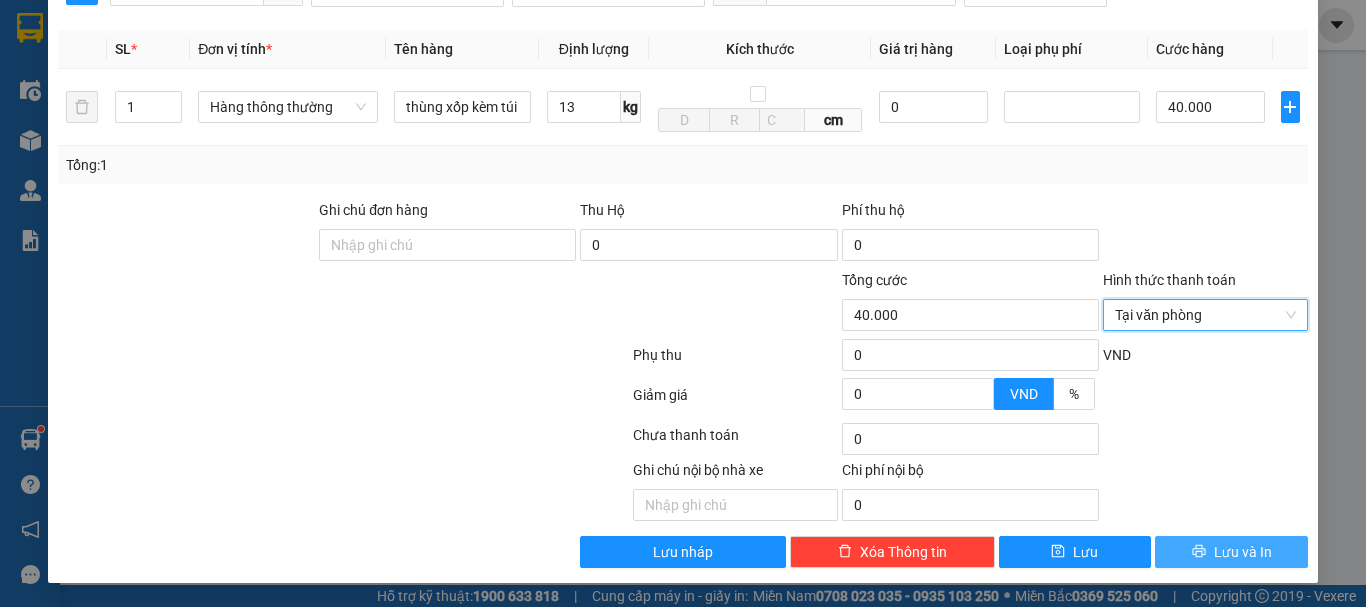 click on "Lưu và In" at bounding box center [1243, 552] 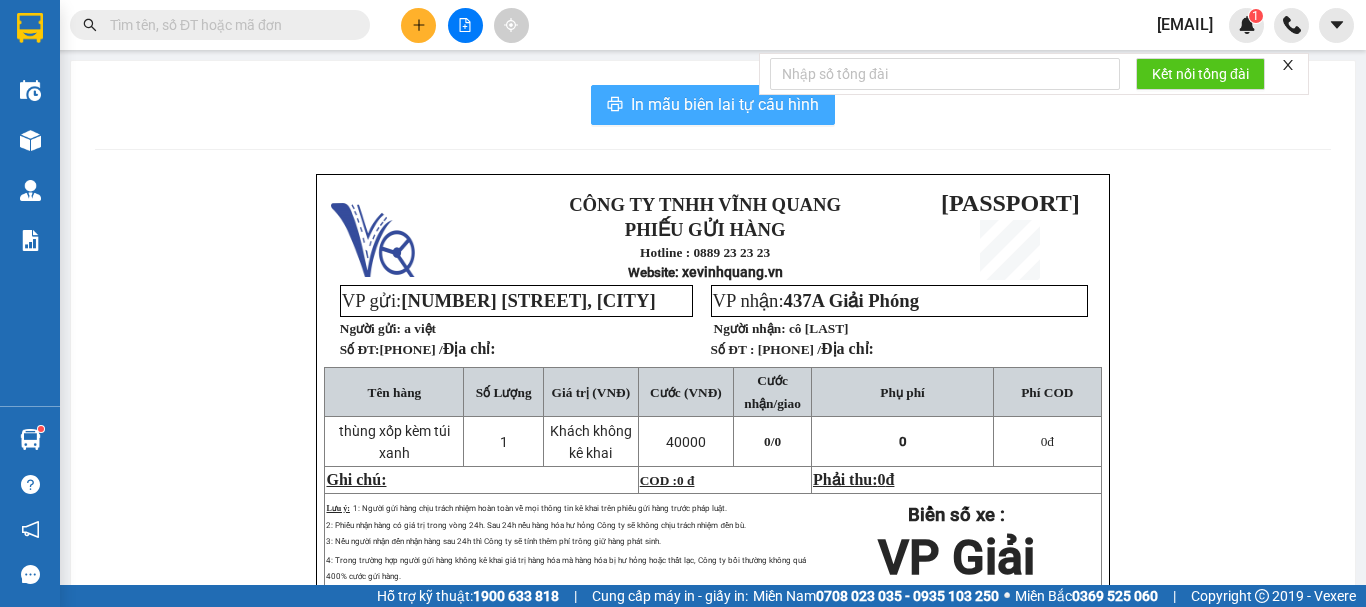click on "In mẫu biên lai tự cấu hình" at bounding box center (713, 105) 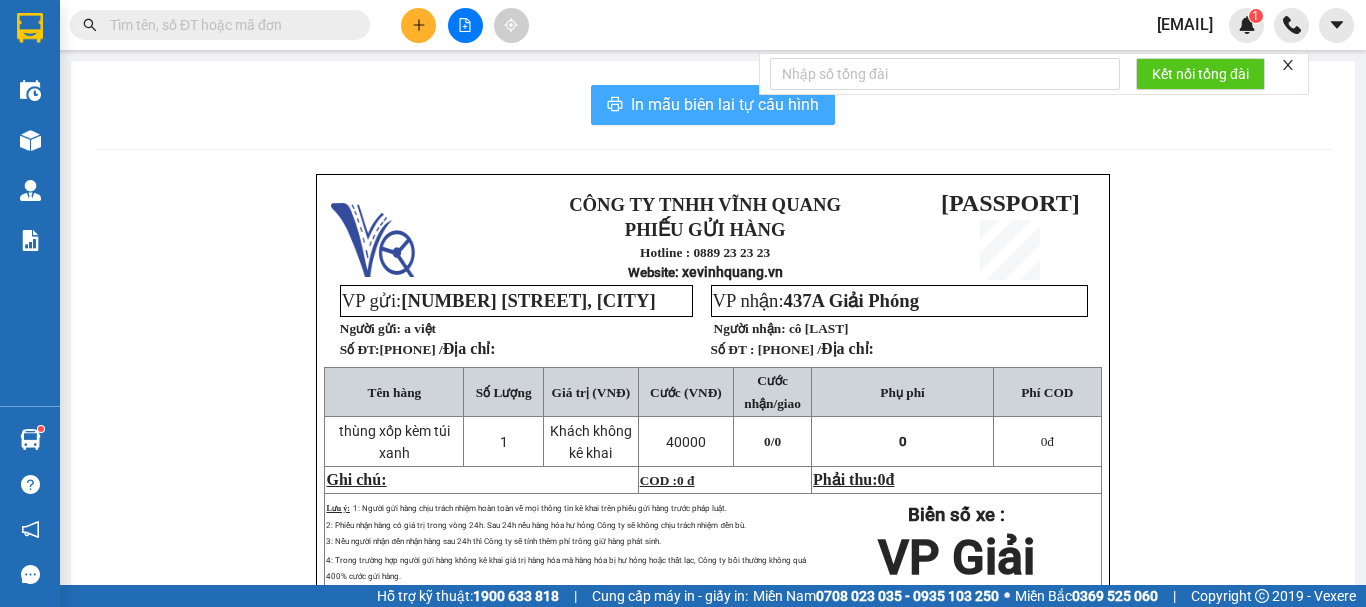 scroll, scrollTop: 0, scrollLeft: 0, axis: both 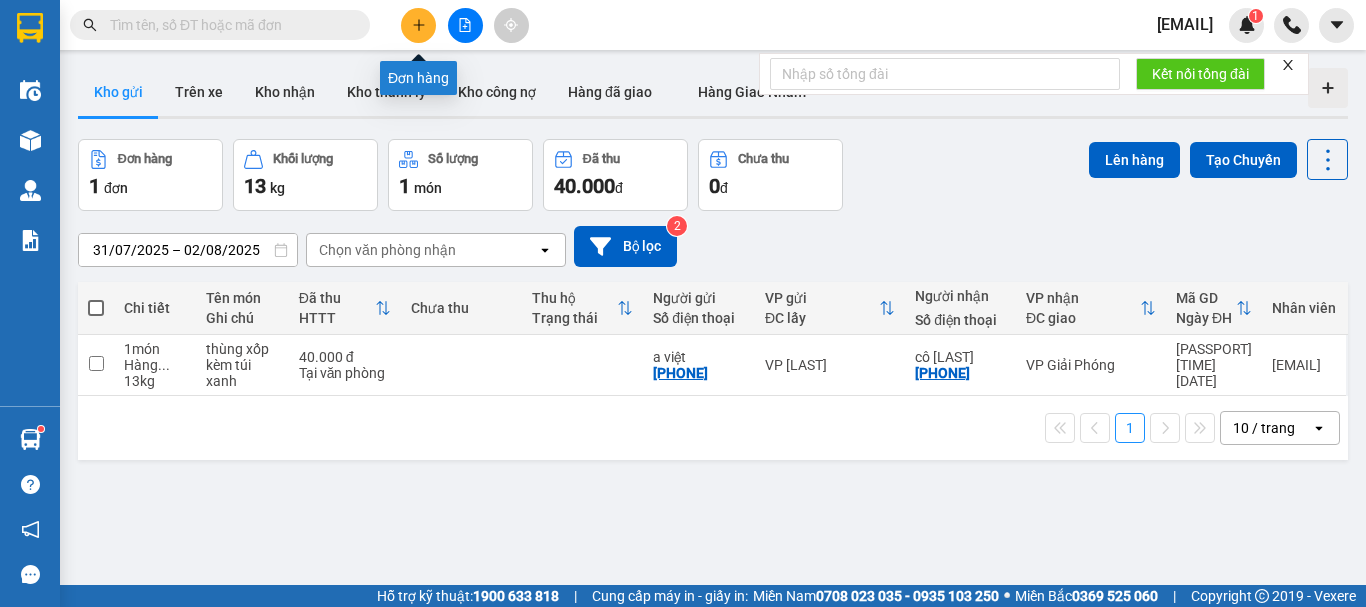 click 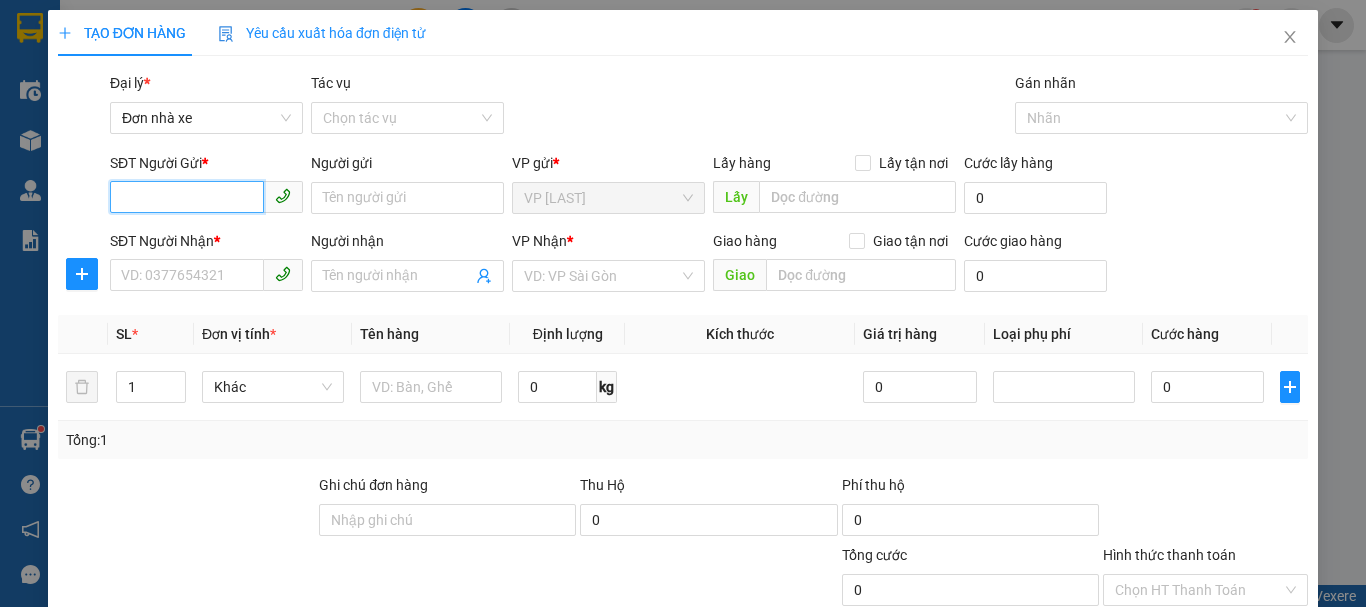 click on "SĐT Người Gửi  *" at bounding box center [187, 197] 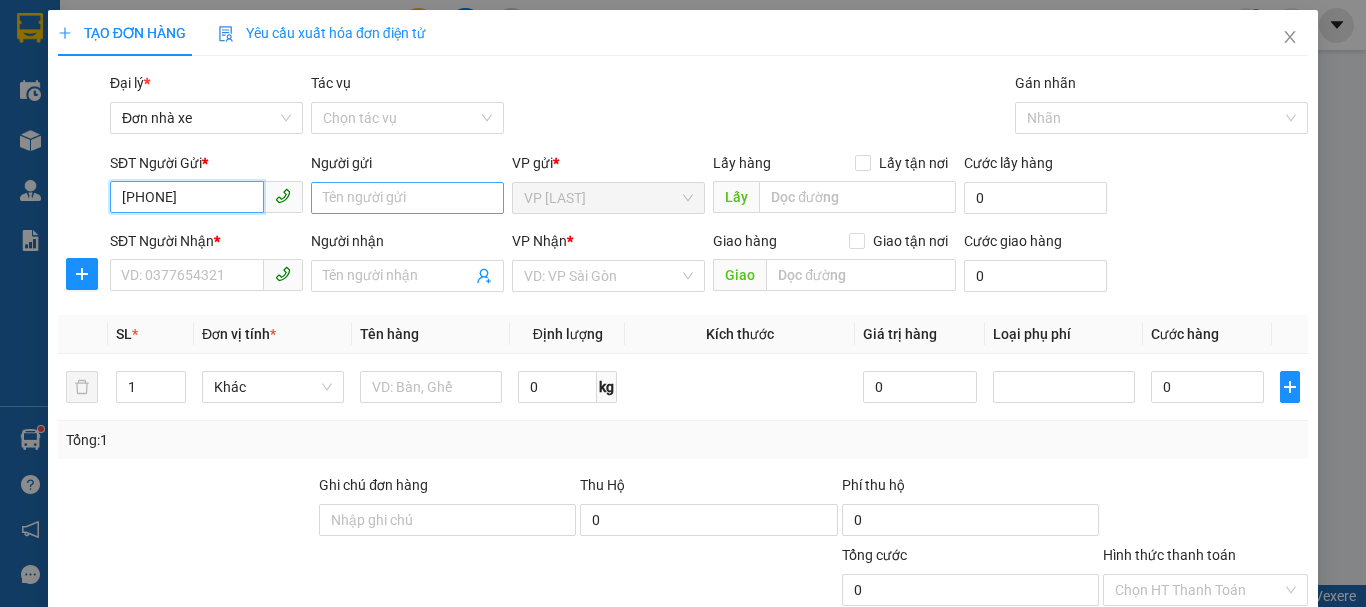 type on "[PHONE]" 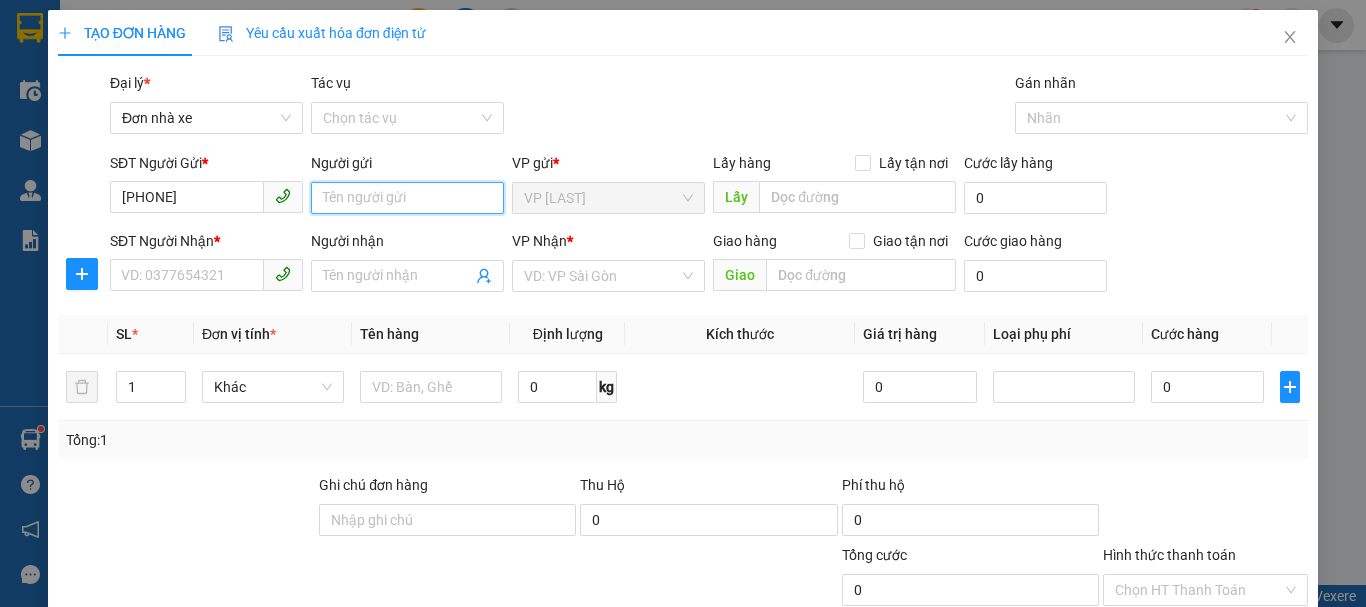 click on "Người gửi" at bounding box center [407, 198] 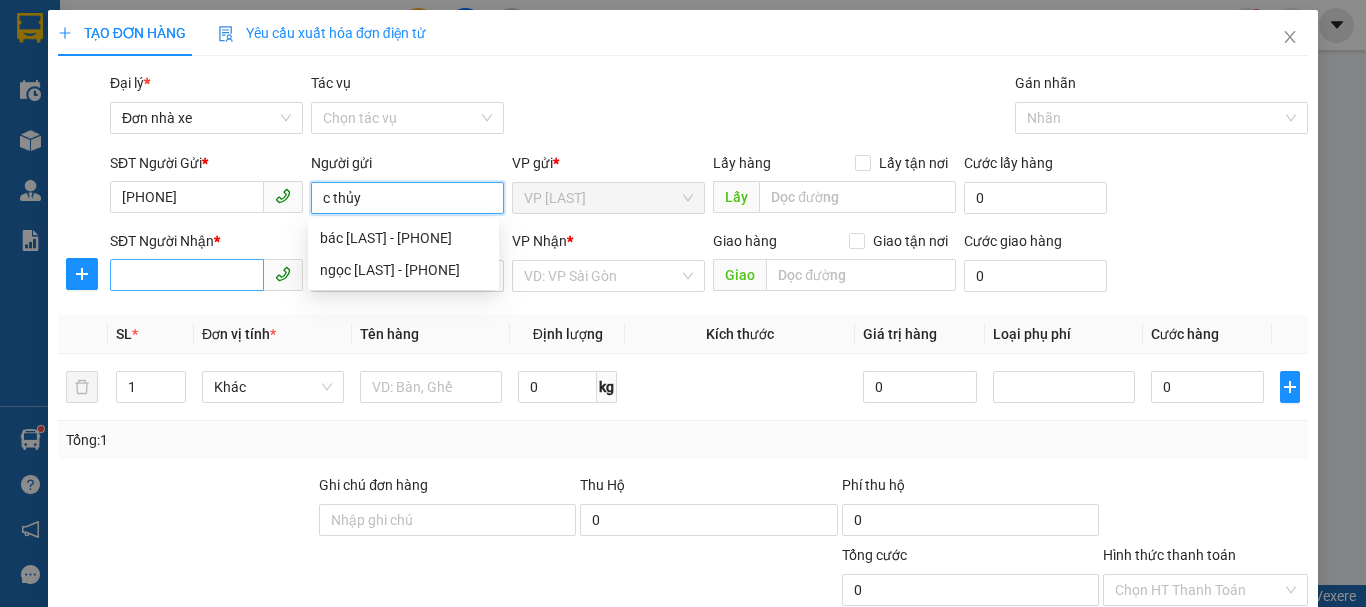 type on "c thủy" 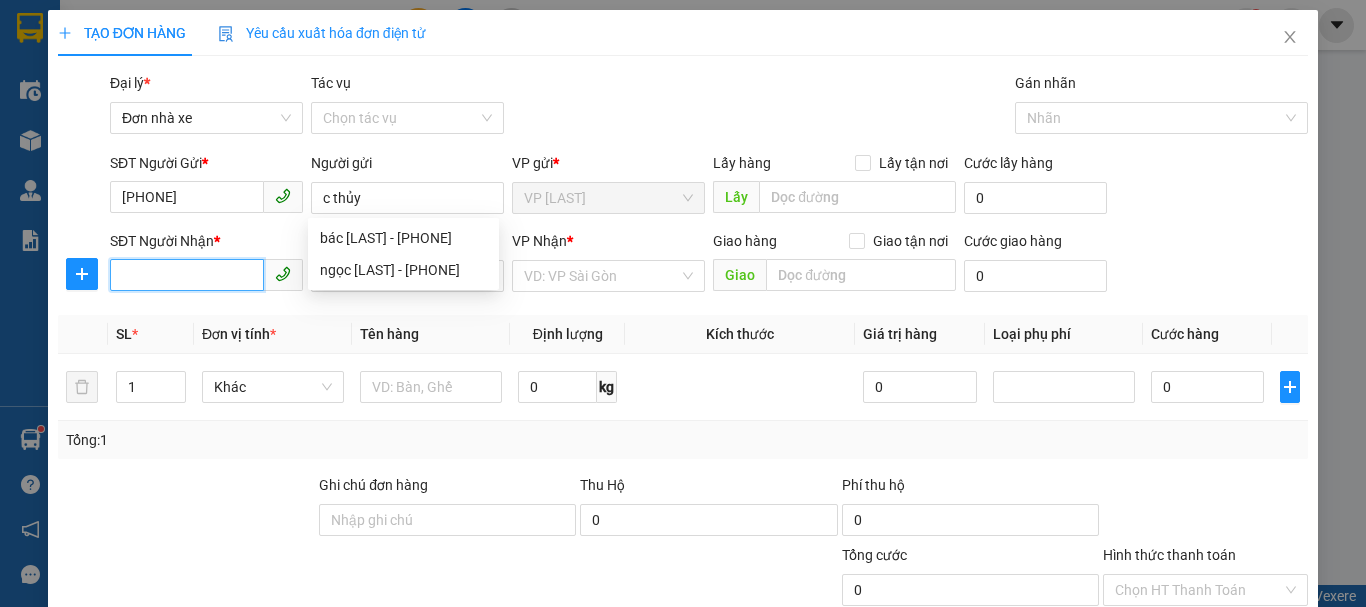 click on "SĐT Người Nhận  *" at bounding box center (187, 275) 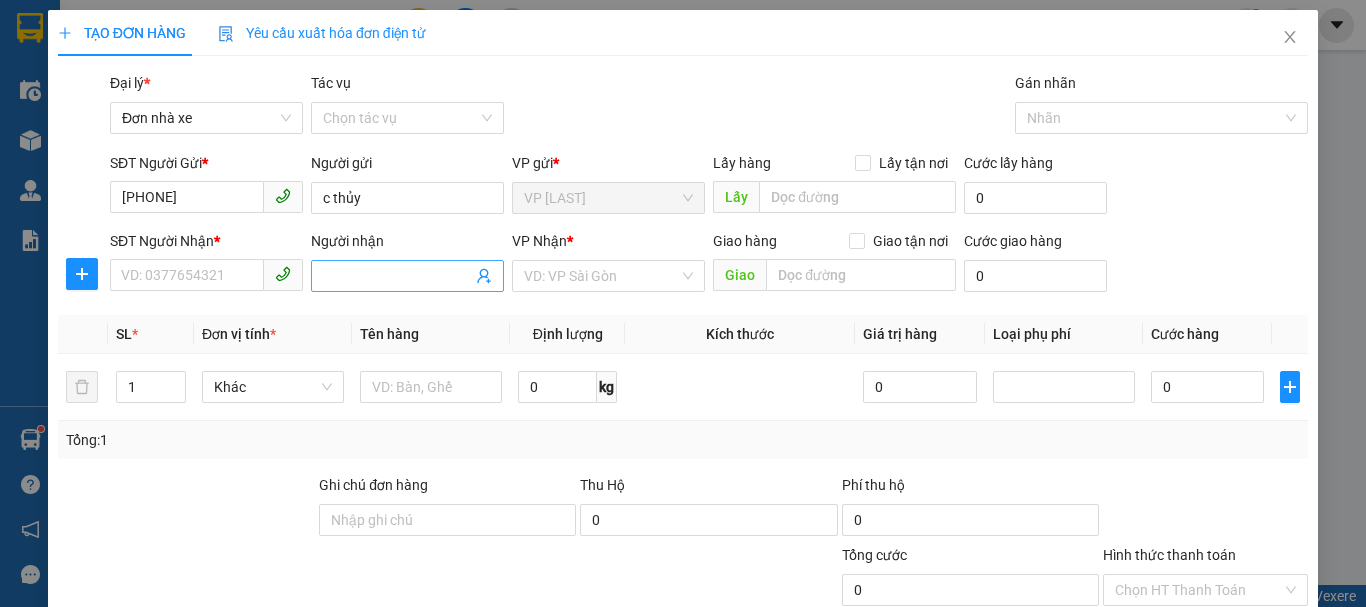 click on "Người nhận" at bounding box center [397, 276] 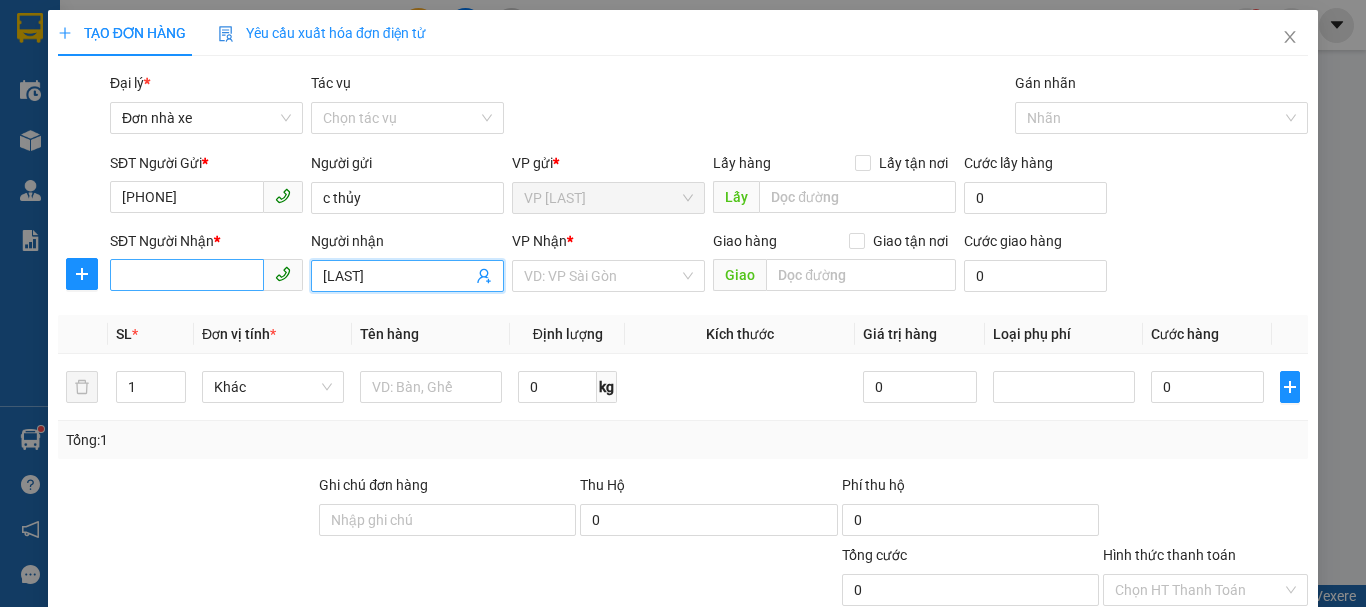 type on "[LAST]" 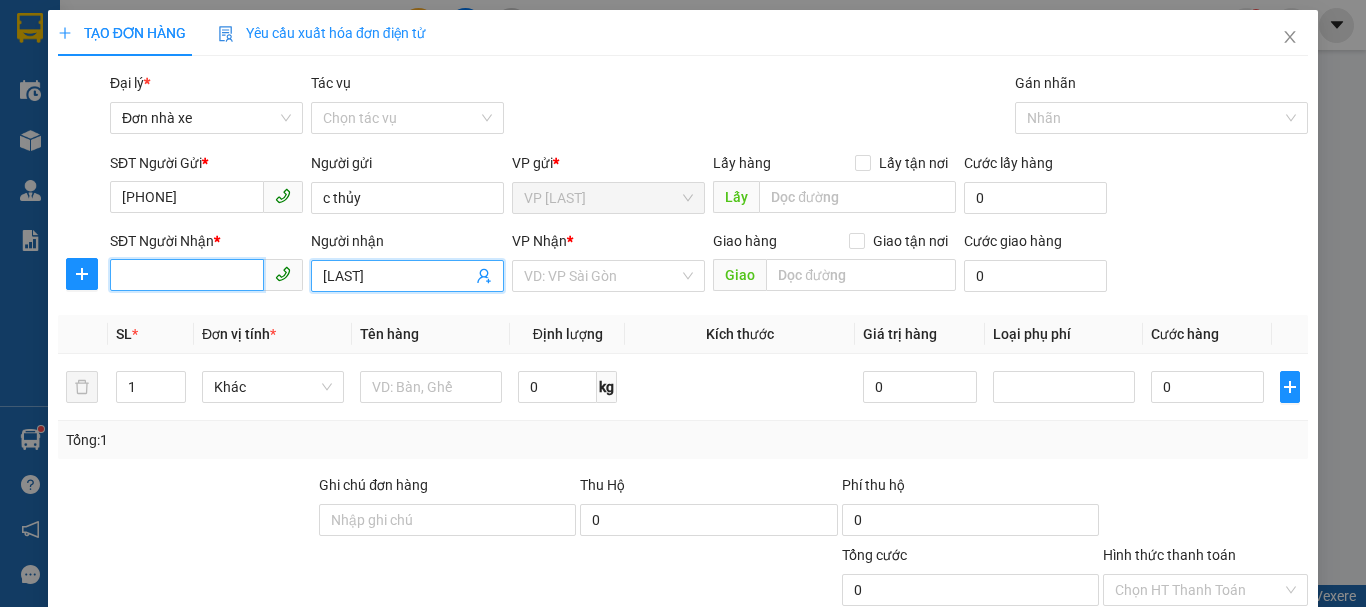 click on "SĐT Người Nhận  *" at bounding box center (187, 275) 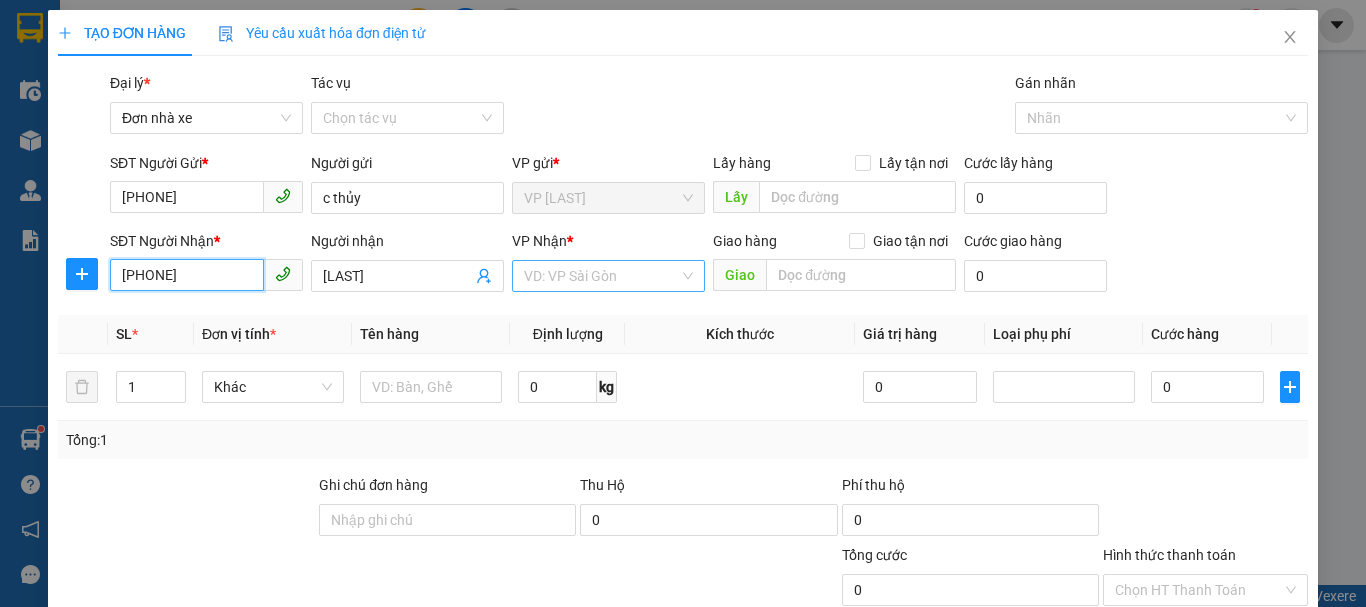 type on "[PHONE]" 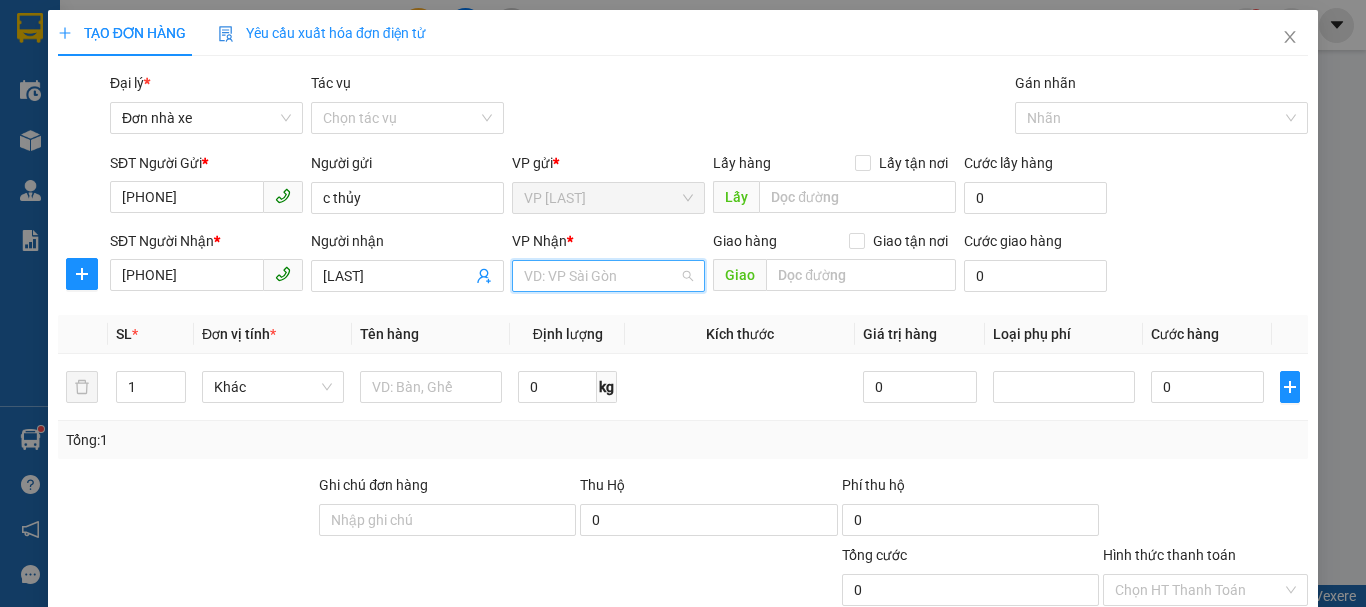 click at bounding box center (601, 276) 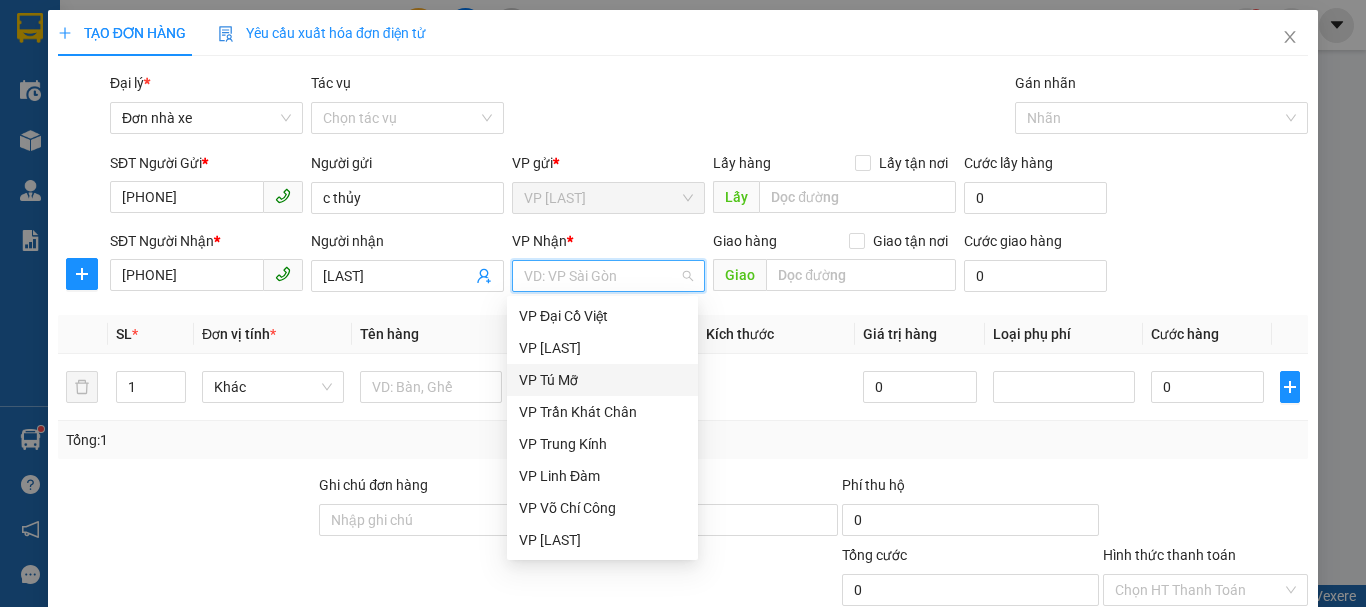 click on "VP Tú Mỡ" at bounding box center (602, 380) 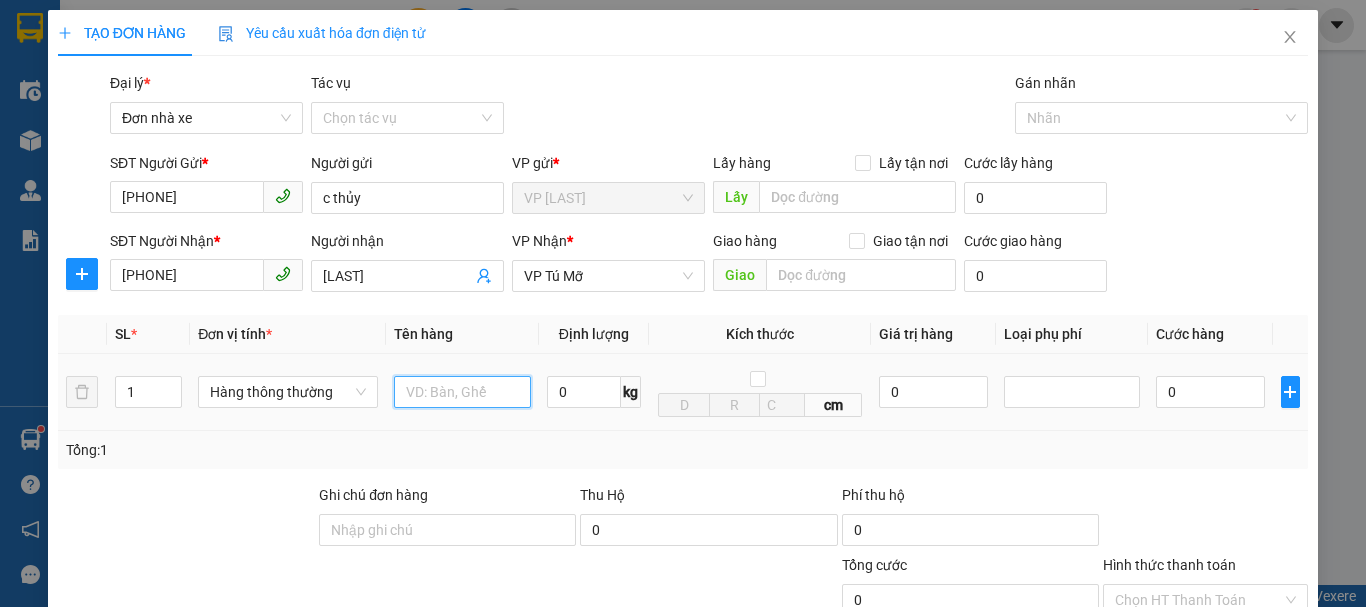 click at bounding box center [462, 392] 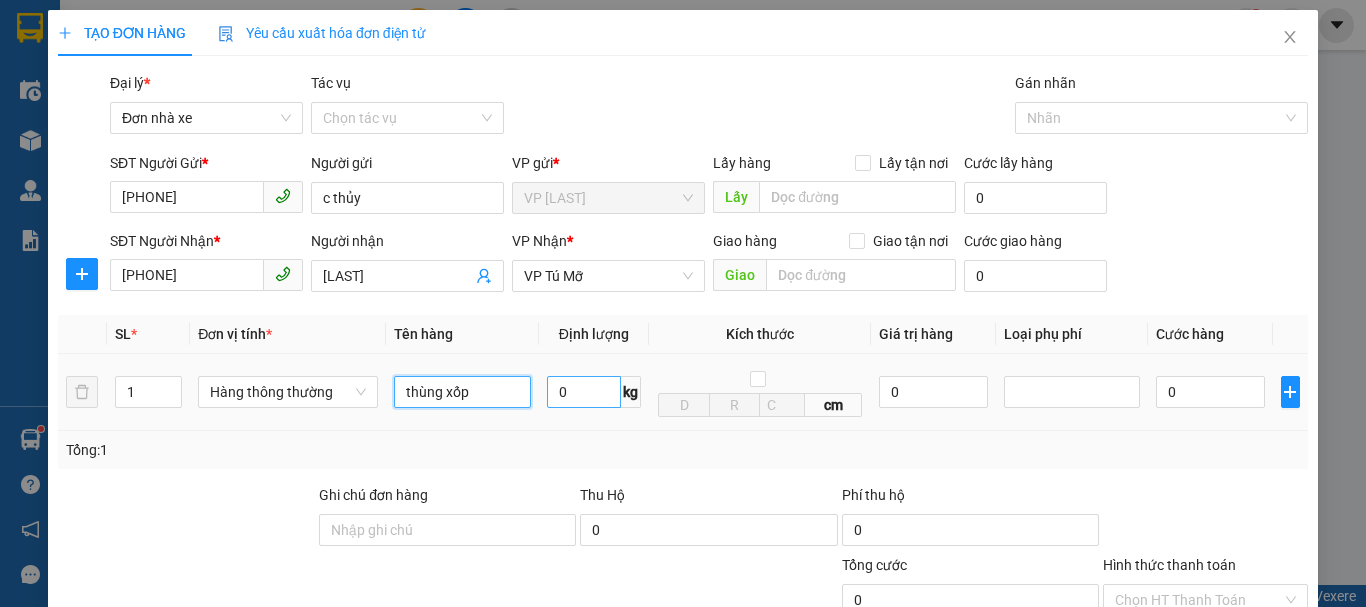 type on "thùng xốp" 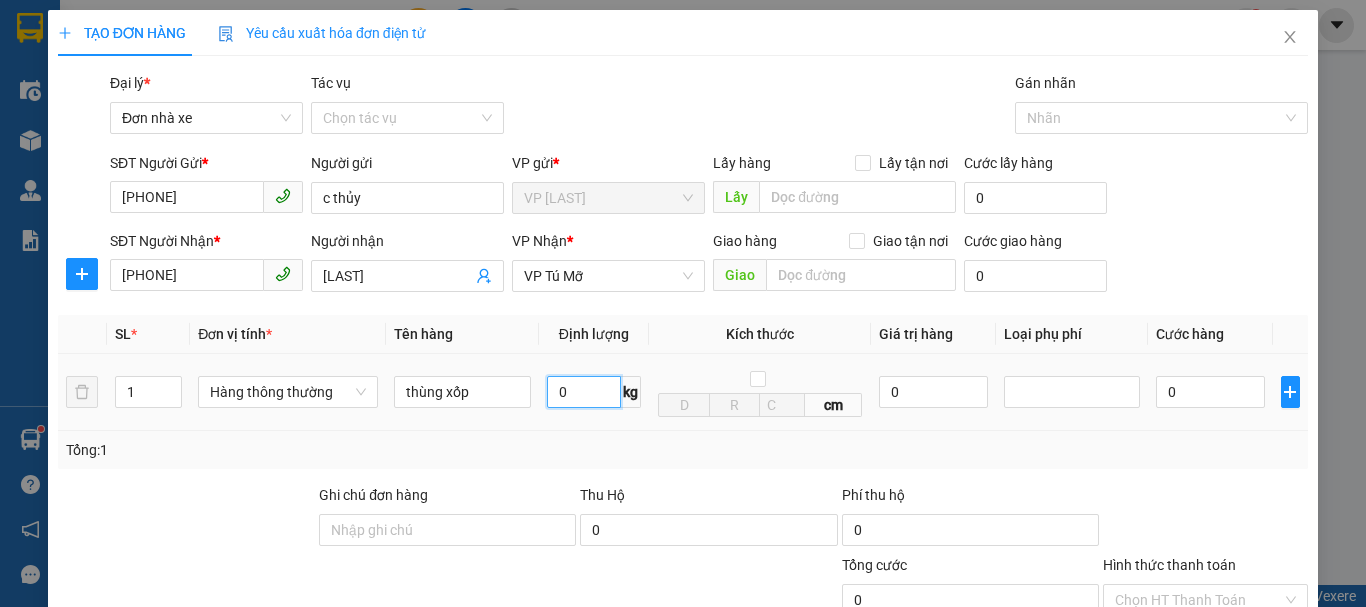 click on "0" at bounding box center (584, 392) 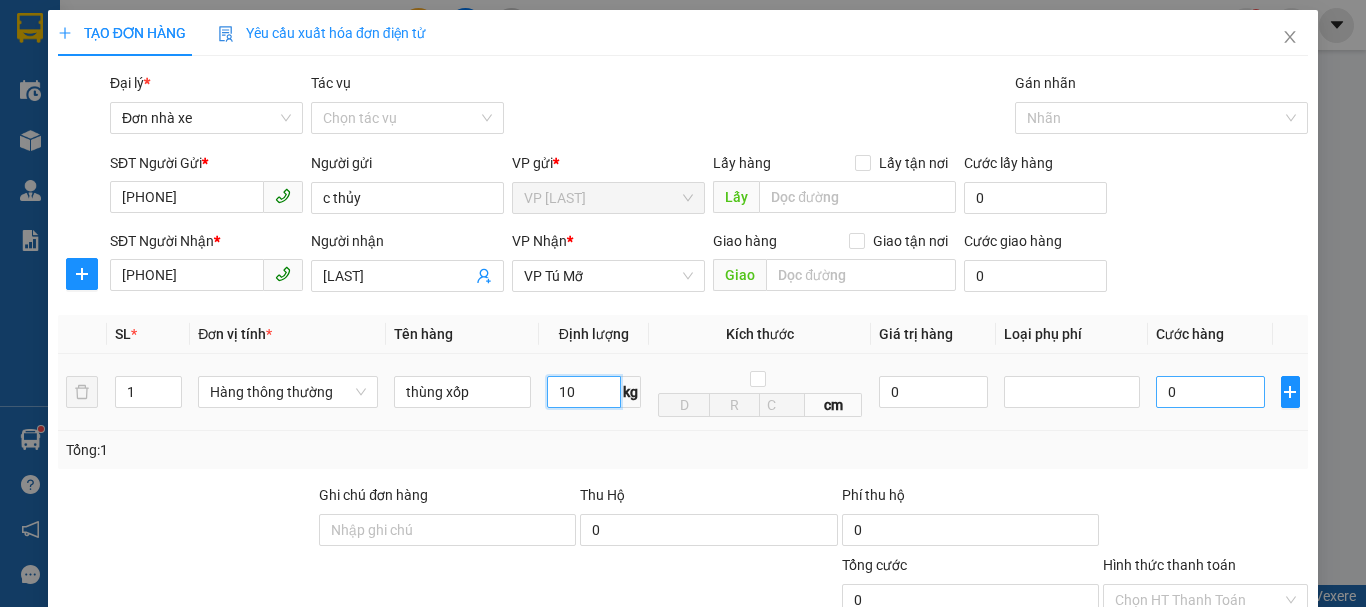 type on "10" 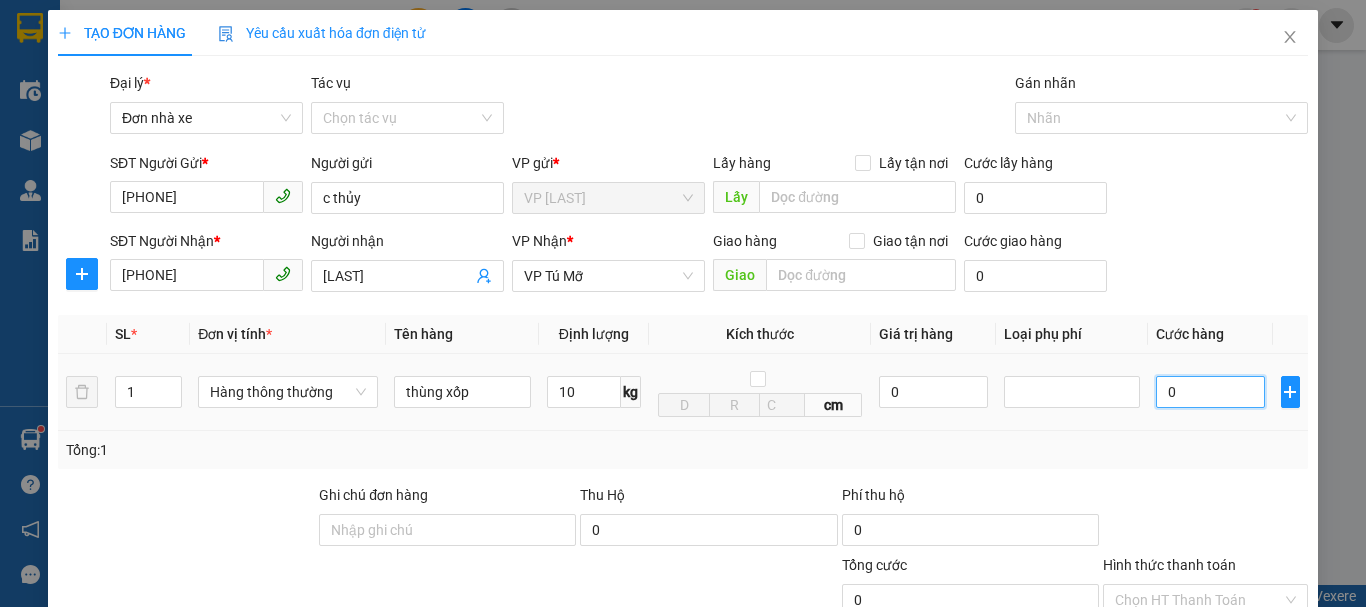 click on "0" at bounding box center [1210, 392] 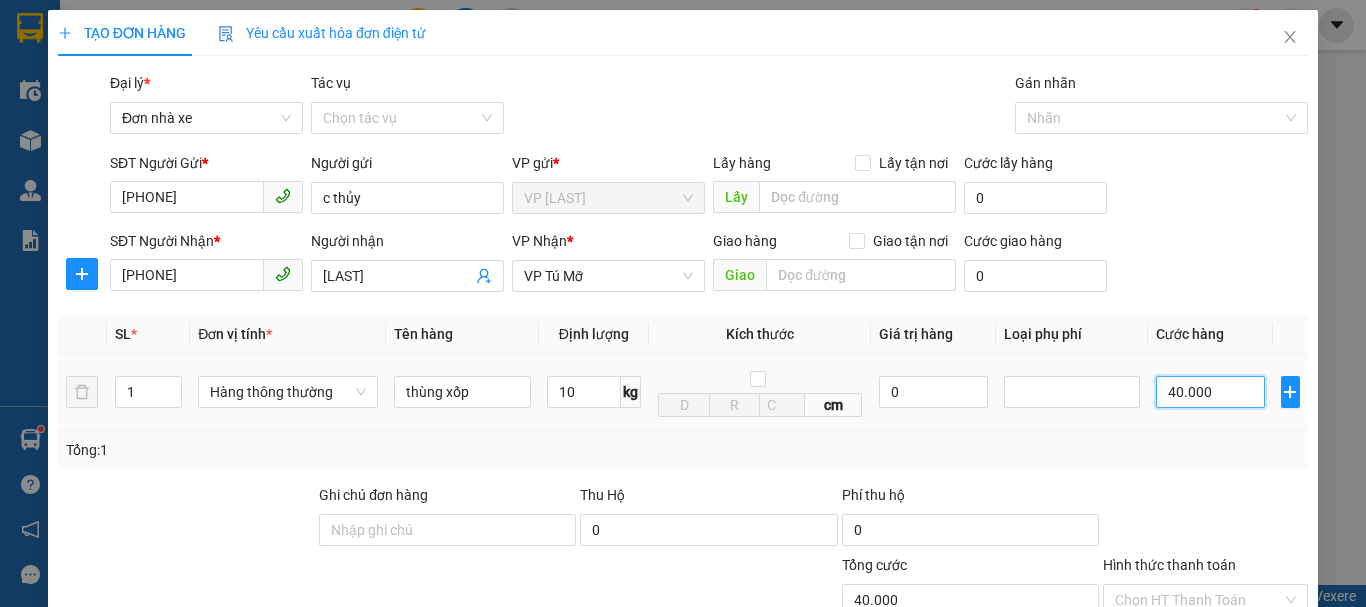 type on "40.000" 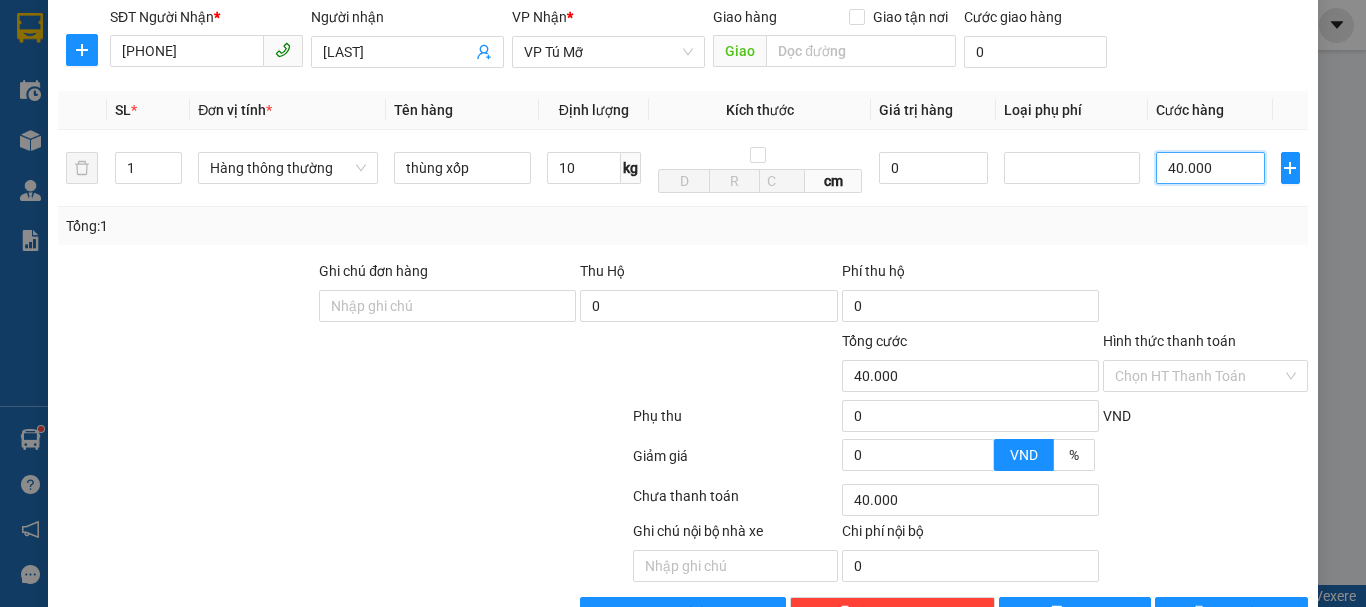 scroll, scrollTop: 286, scrollLeft: 0, axis: vertical 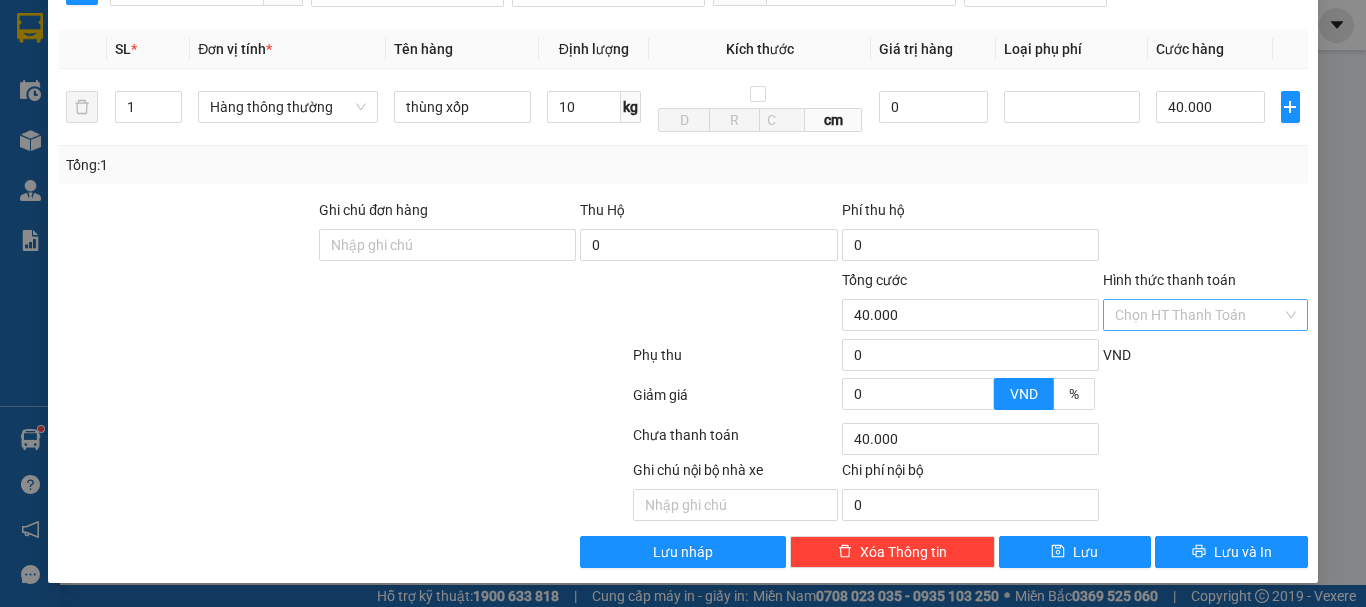 click on "Hình thức thanh toán" at bounding box center (1198, 315) 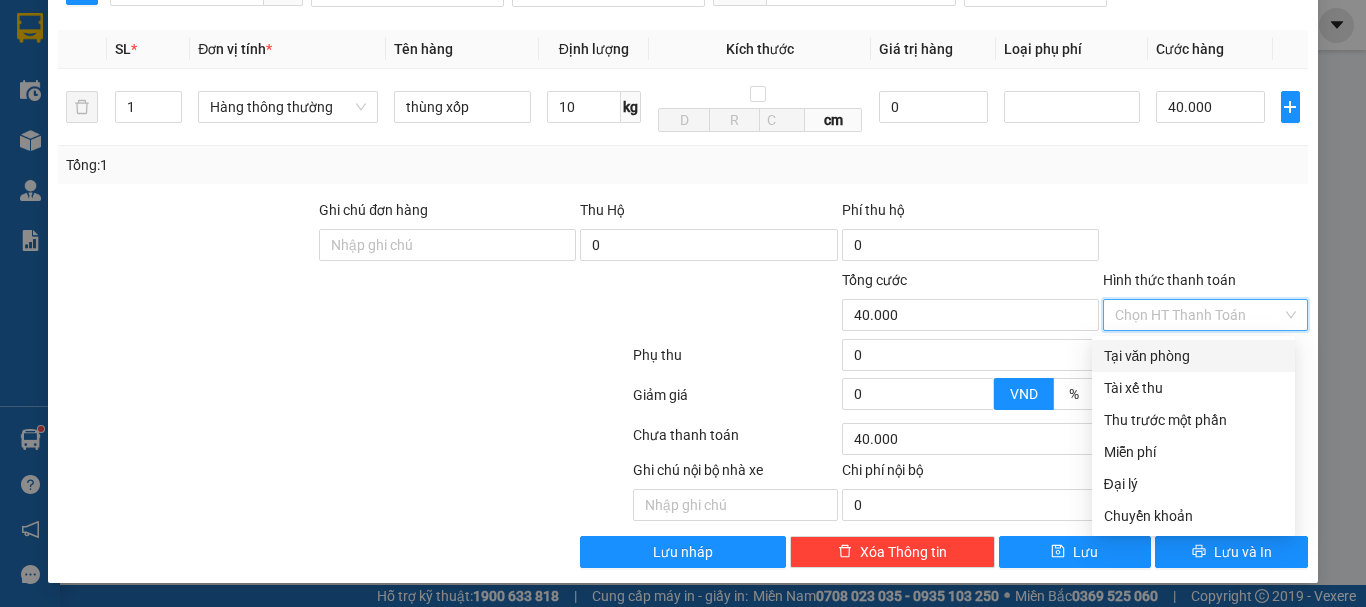 click on "Tại văn phòng" at bounding box center [1193, 356] 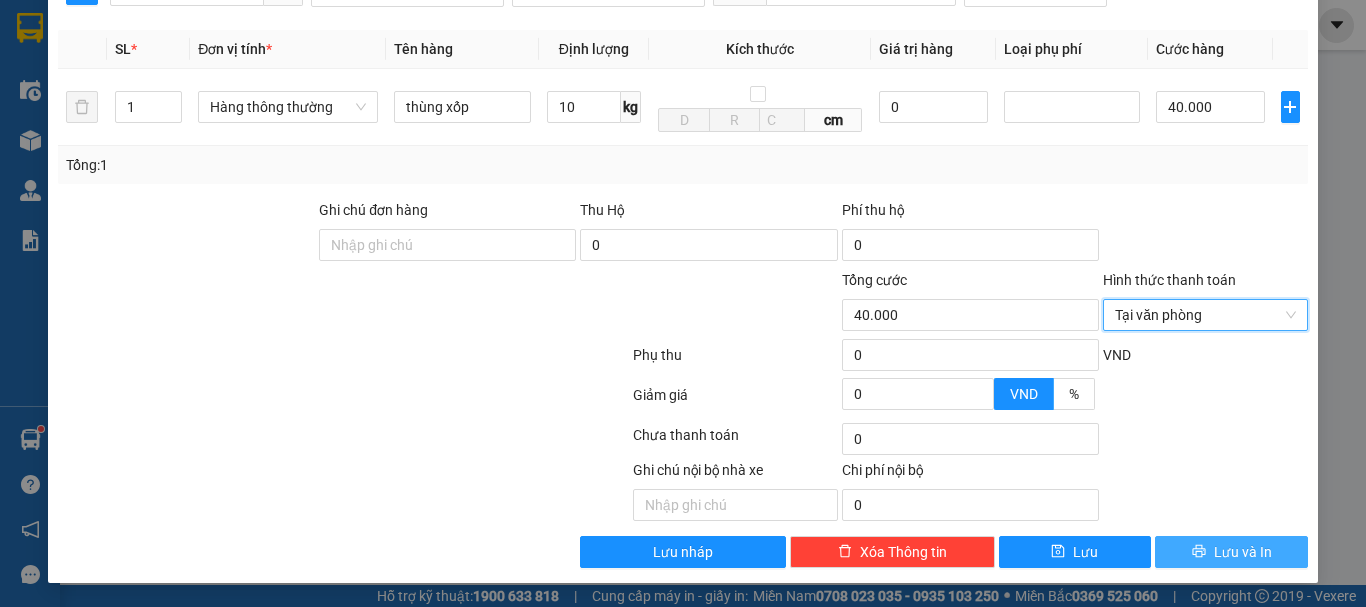 click on "Lưu và In" at bounding box center [1243, 552] 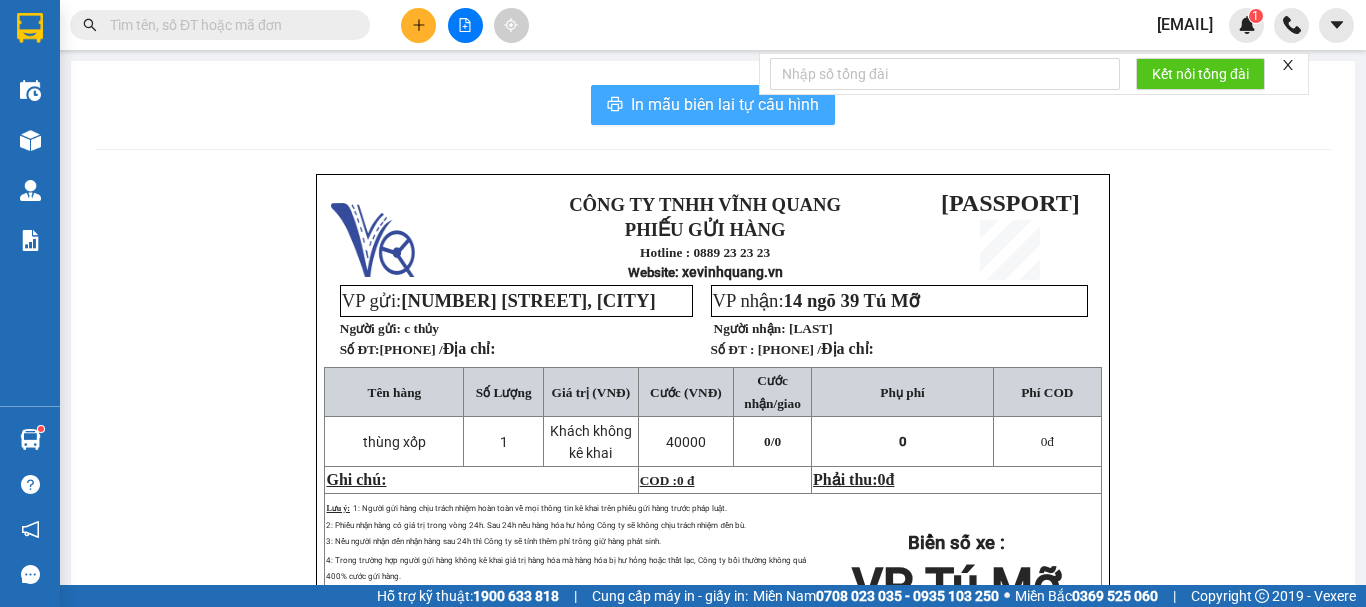 click on "In mẫu biên lai tự cấu hình" at bounding box center [725, 104] 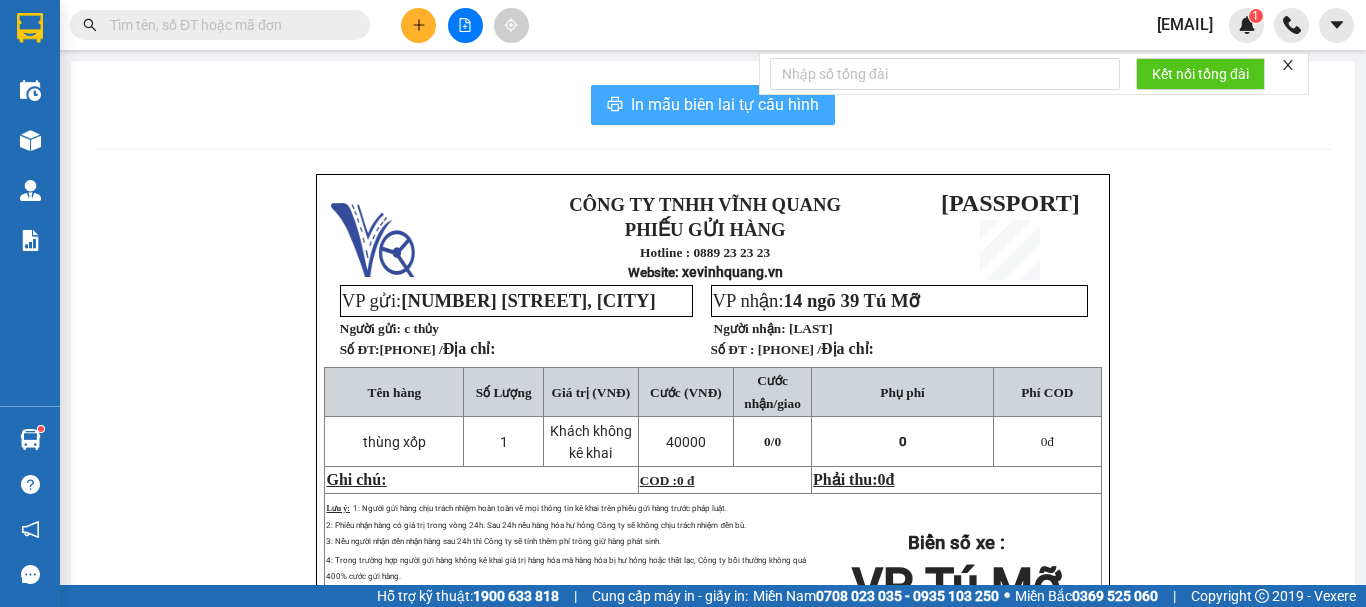 scroll, scrollTop: 0, scrollLeft: 0, axis: both 